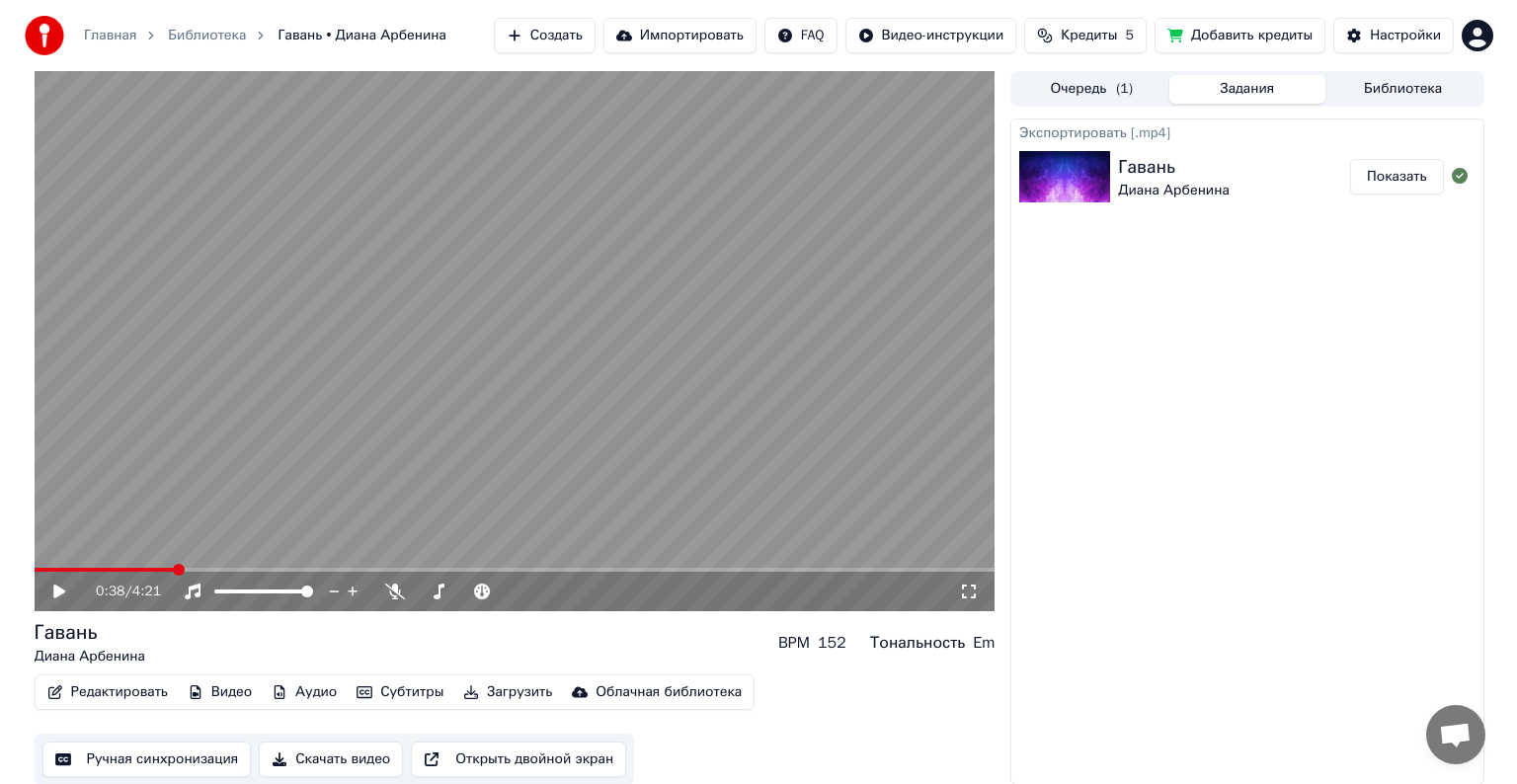 scroll, scrollTop: 1, scrollLeft: 0, axis: vertical 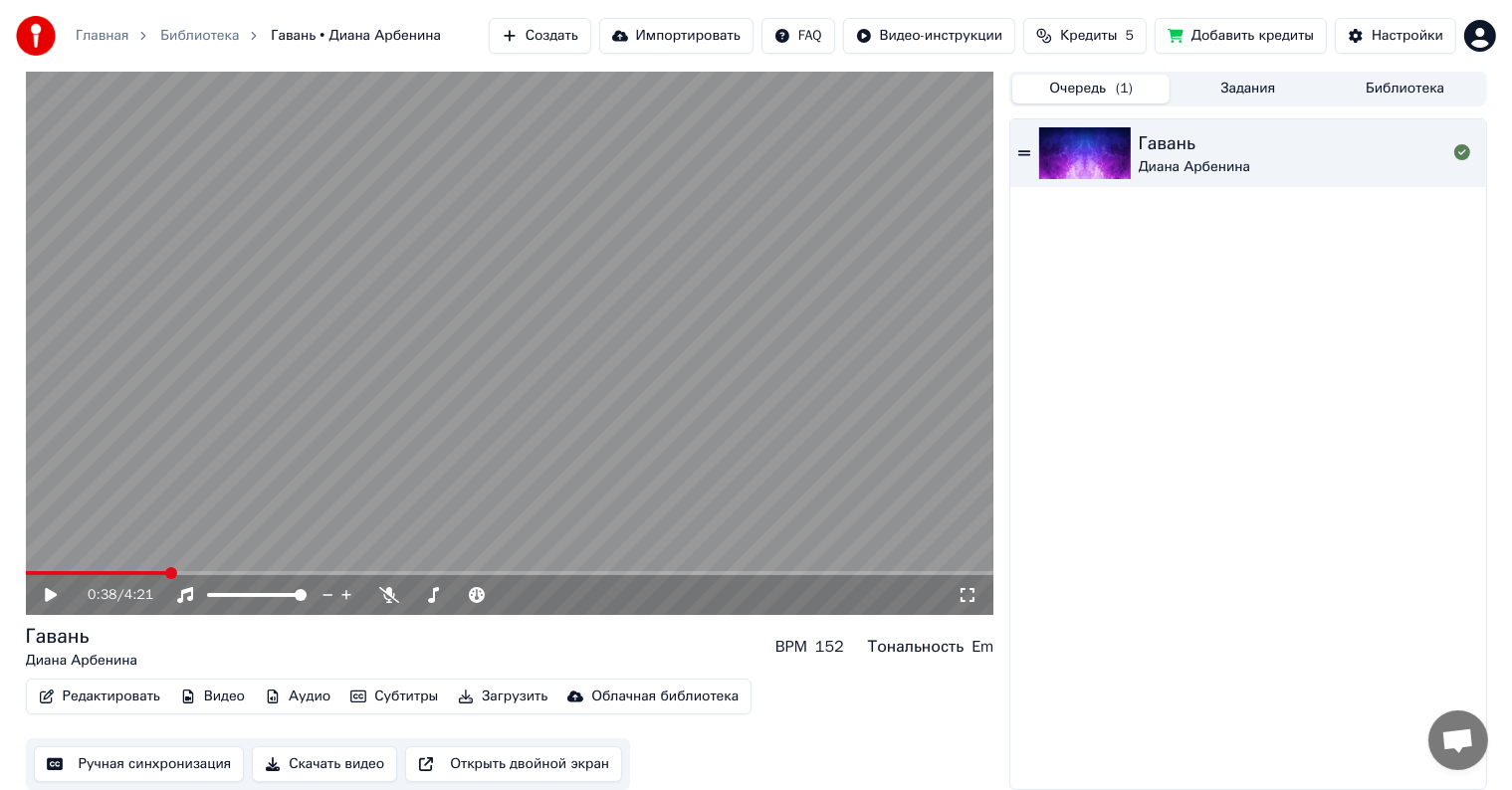 click on "Очередь ( 1 )" at bounding box center [1091, 89] 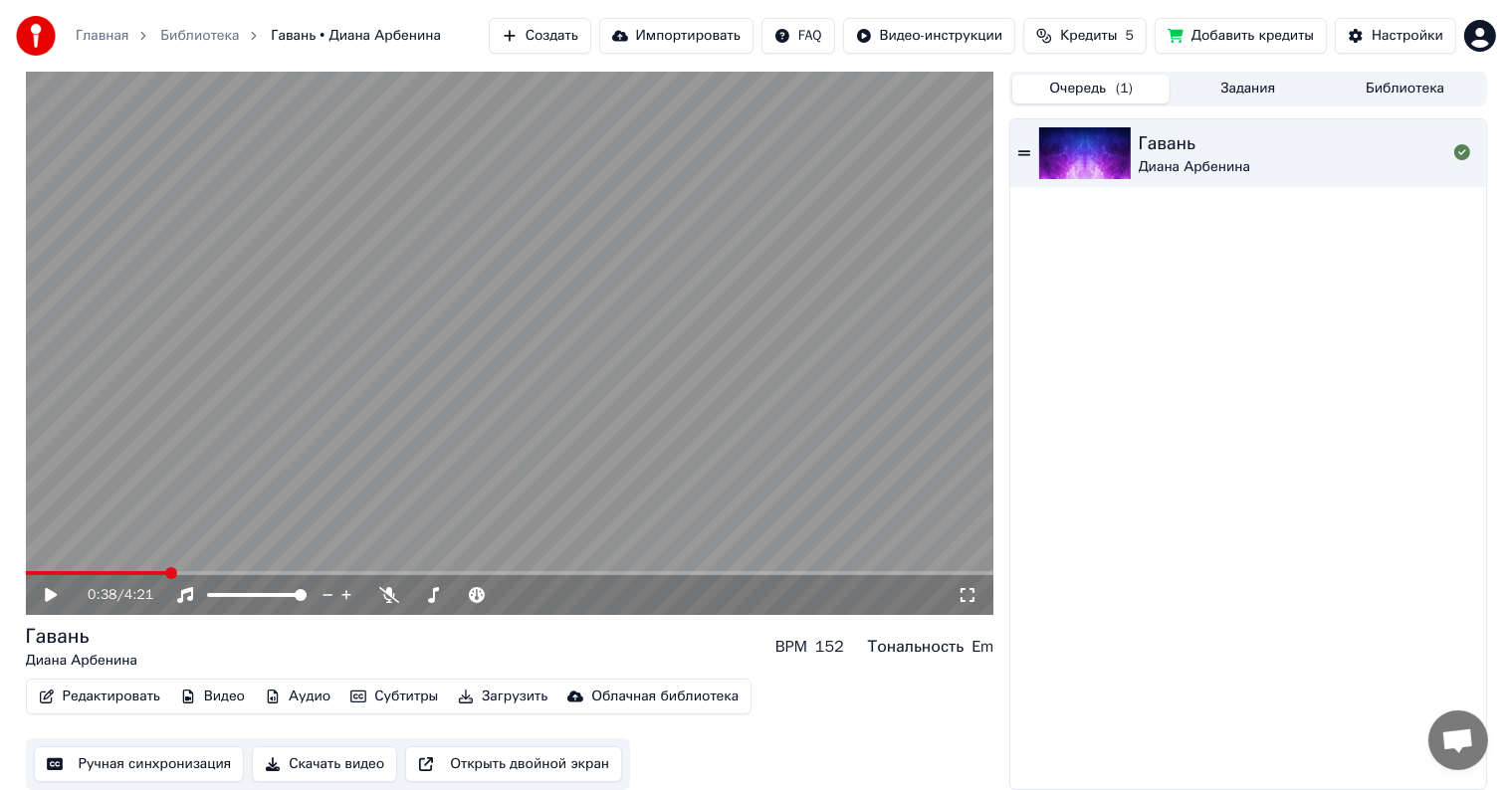 click on "Создать" at bounding box center [540, 36] 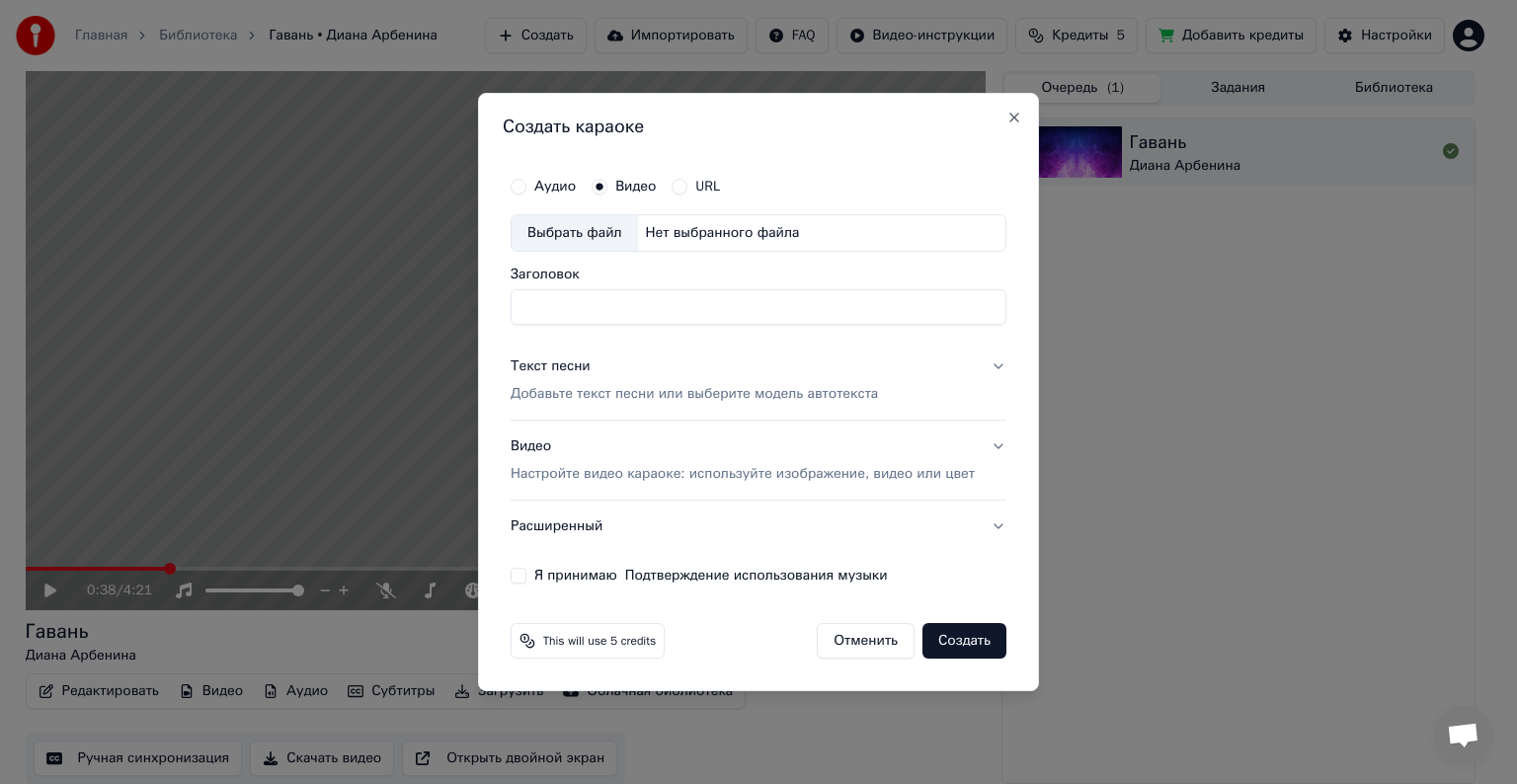 click on "Выбрать файл" at bounding box center (575, 233) 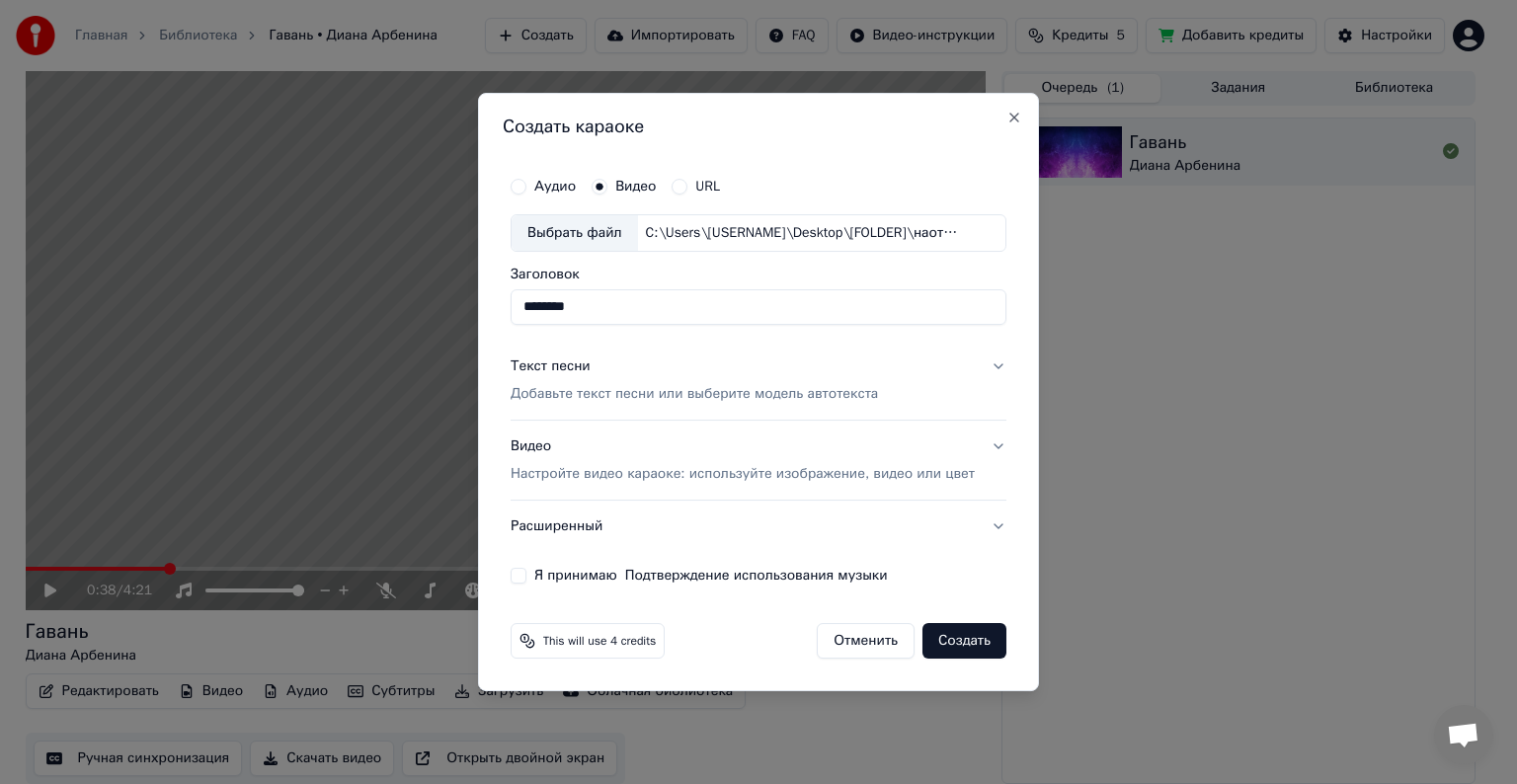 click on "********" at bounding box center (758, 307) 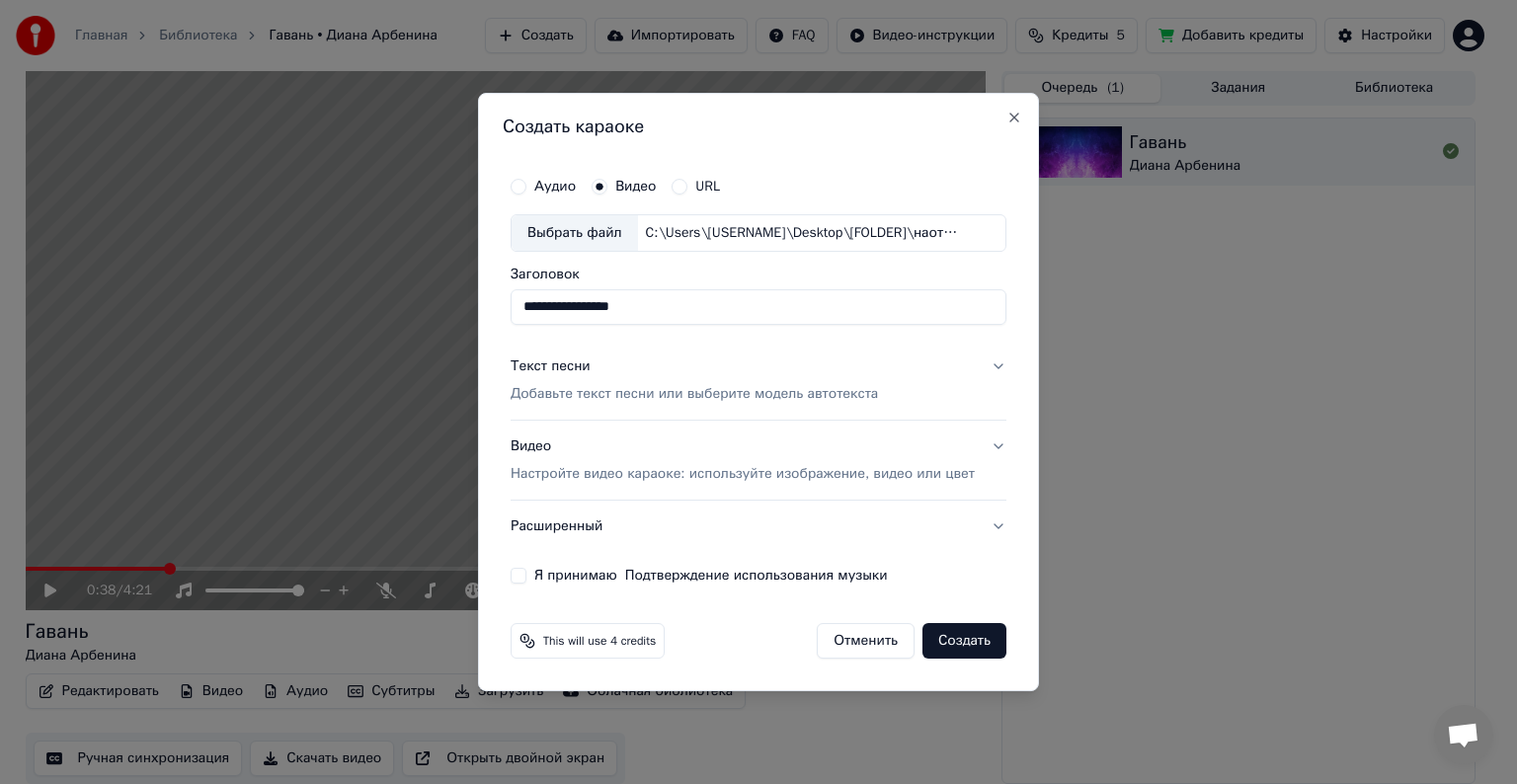 click on "**********" at bounding box center (758, 307) 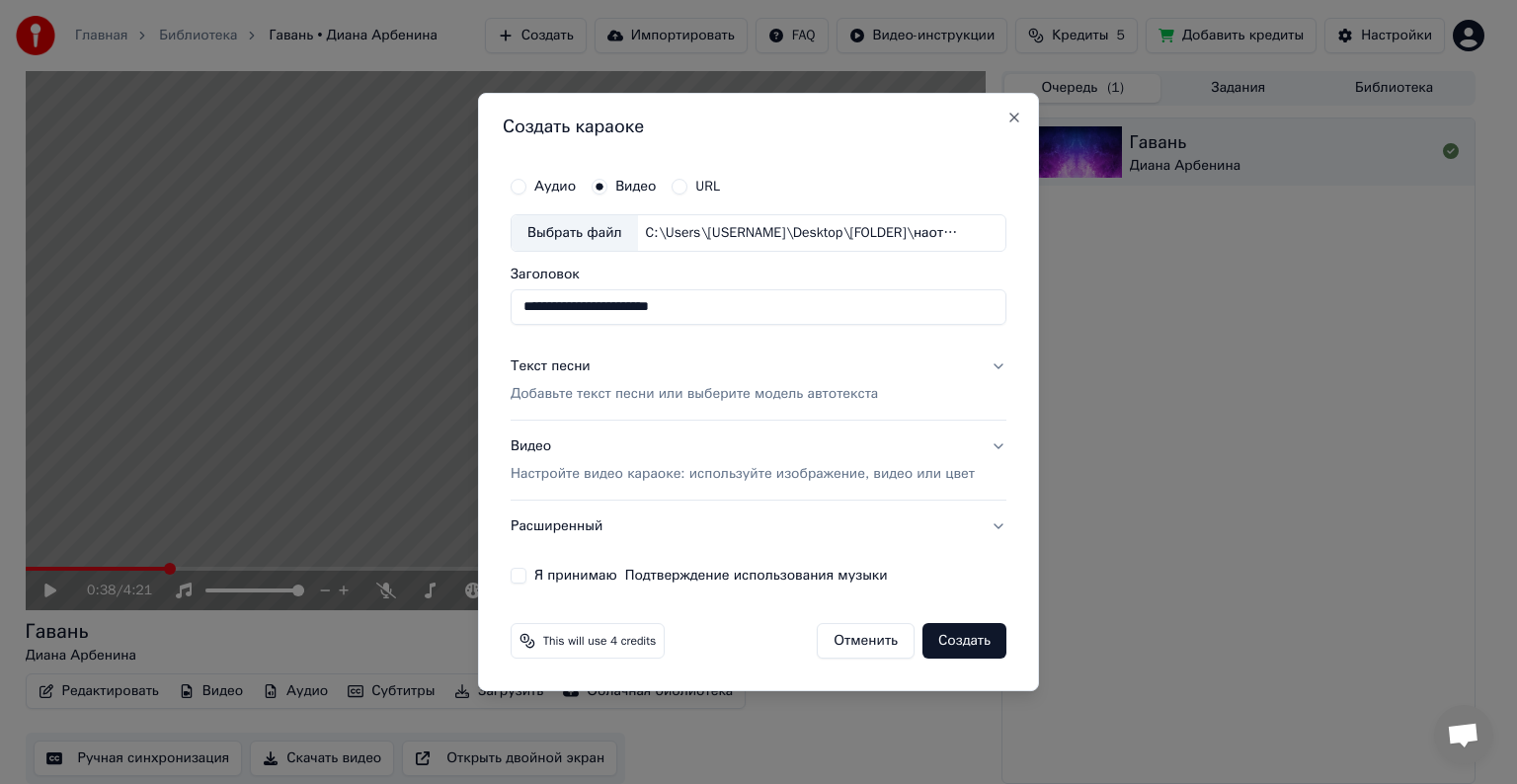 type on "**********" 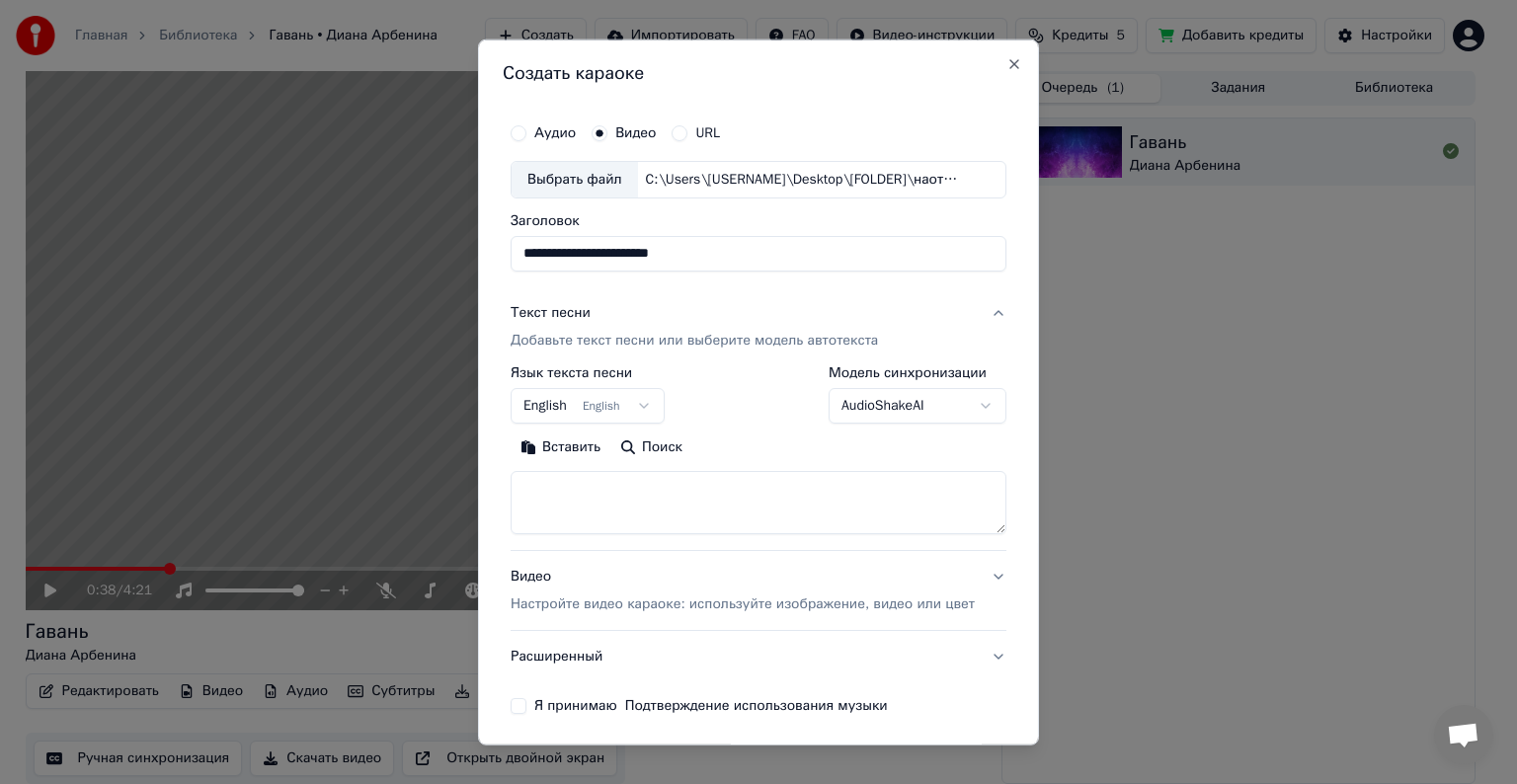 click on "English English" at bounding box center (588, 406) 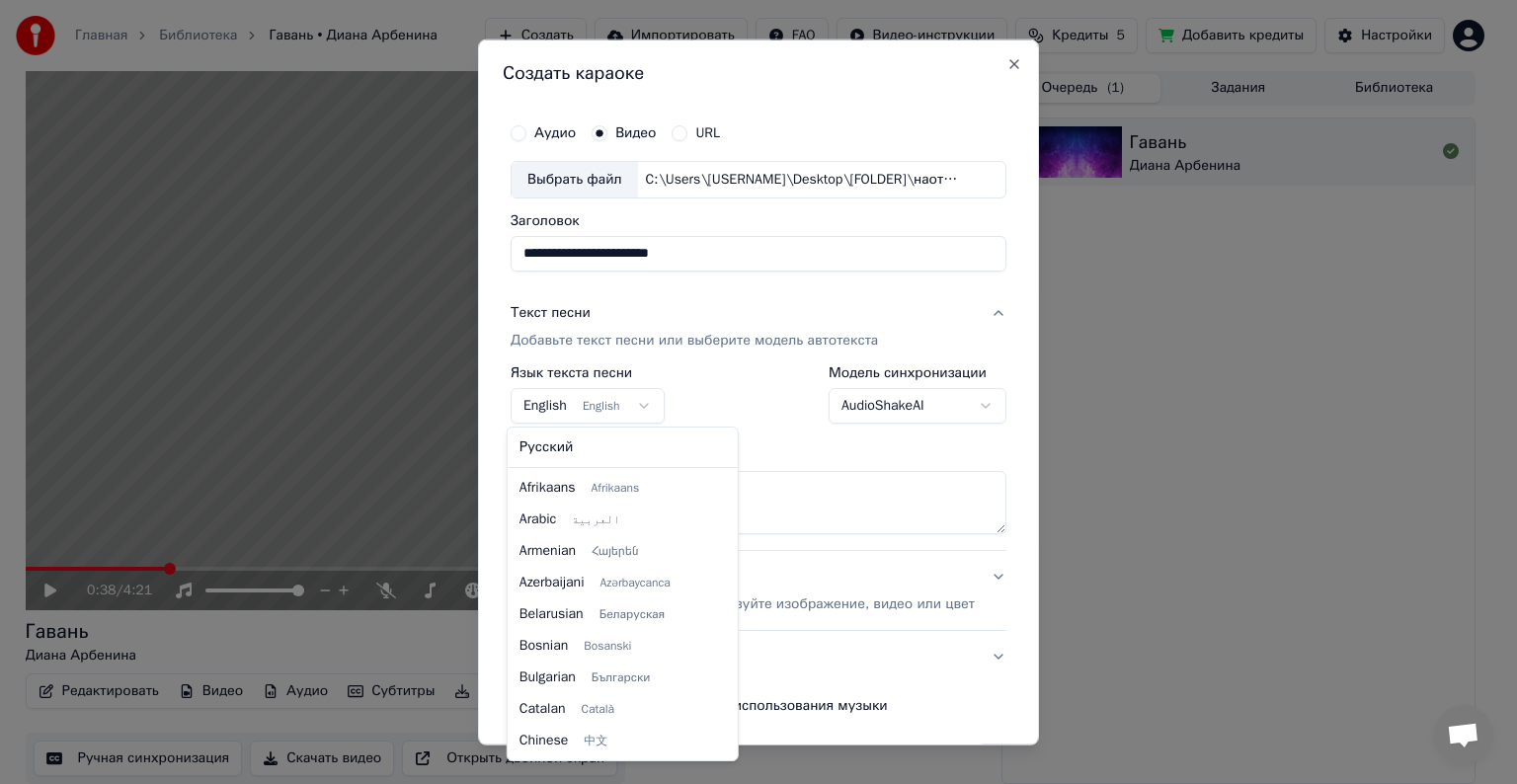 scroll, scrollTop: 158, scrollLeft: 0, axis: vertical 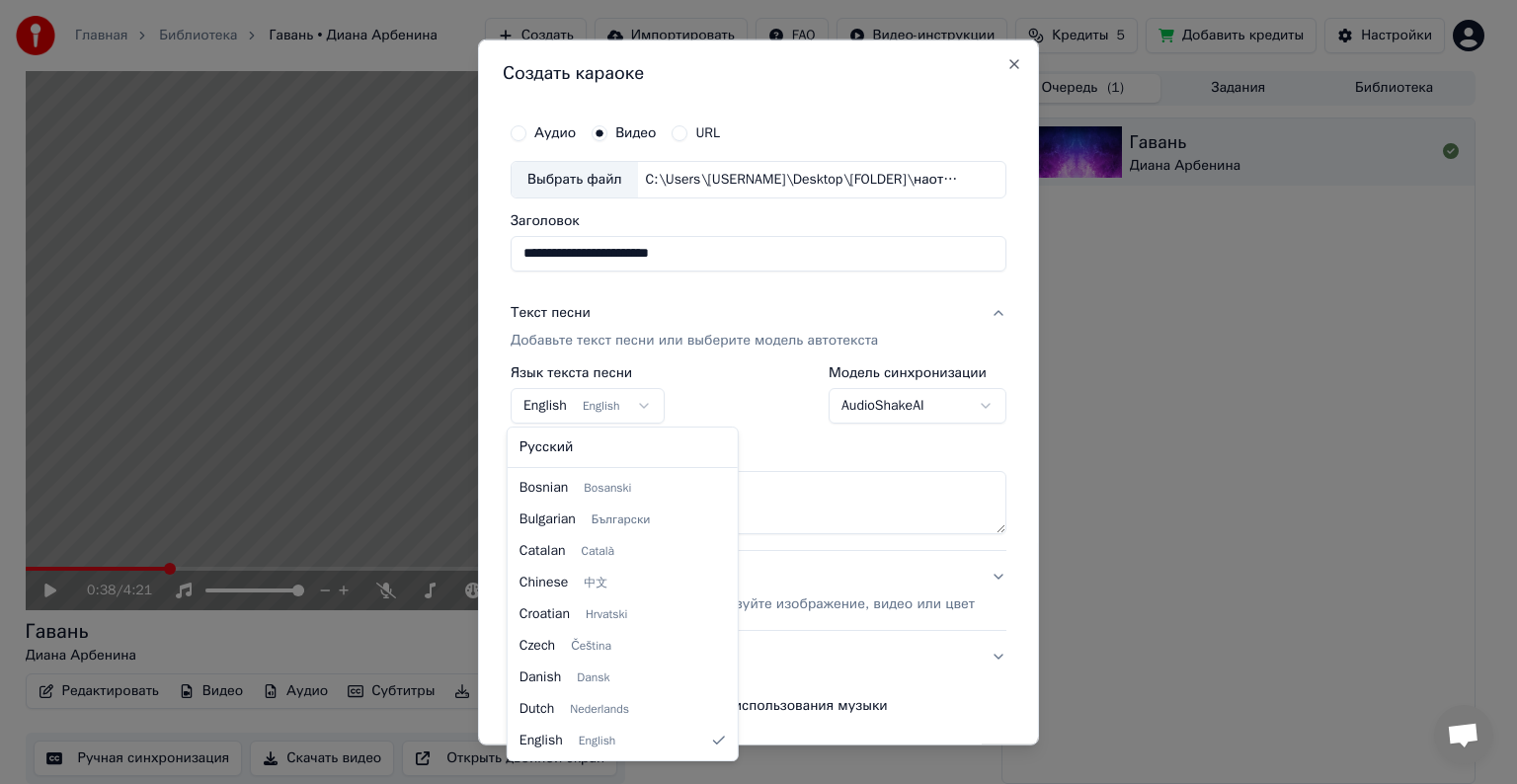 select on "**" 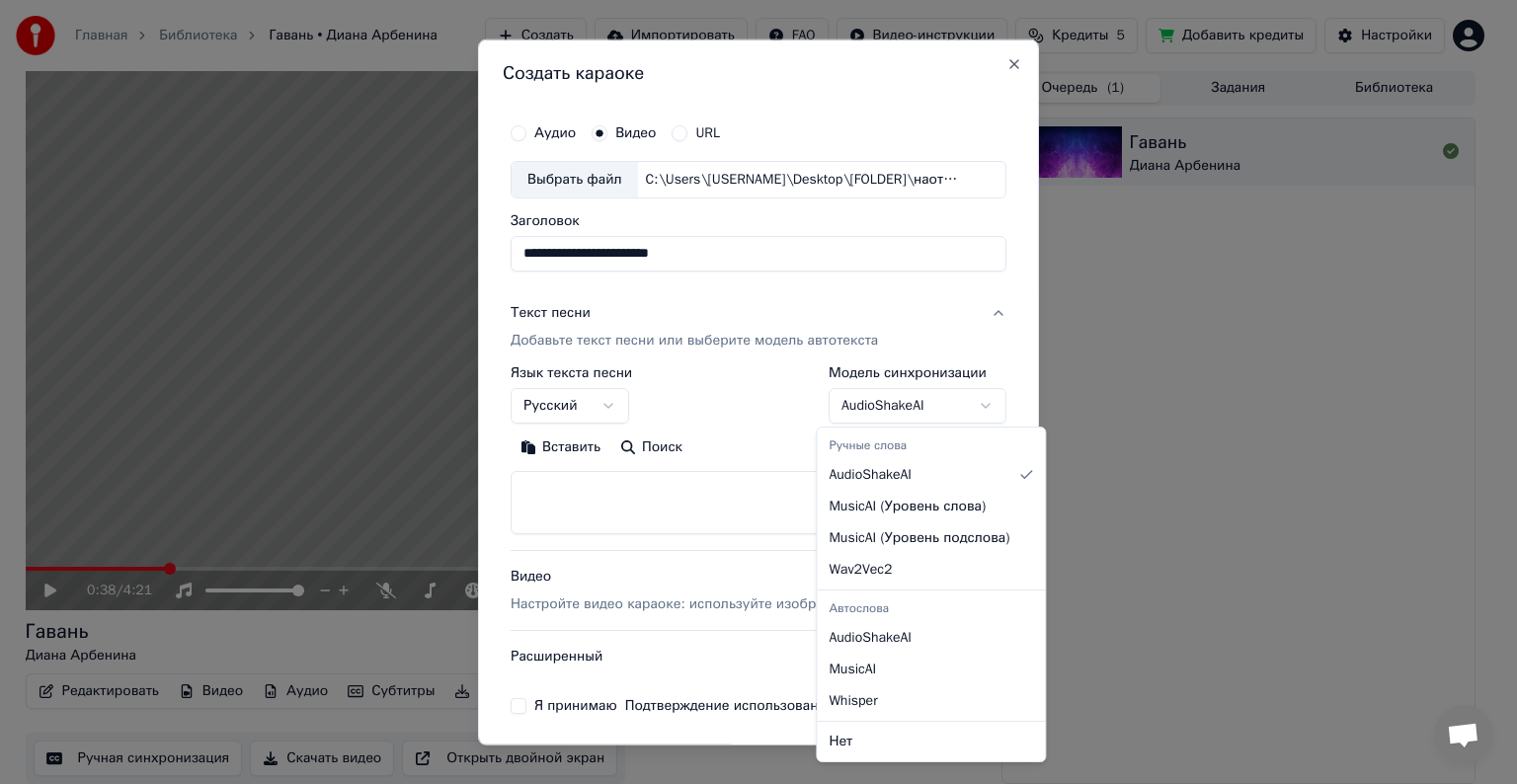 click on "**********" at bounding box center (750, 391) 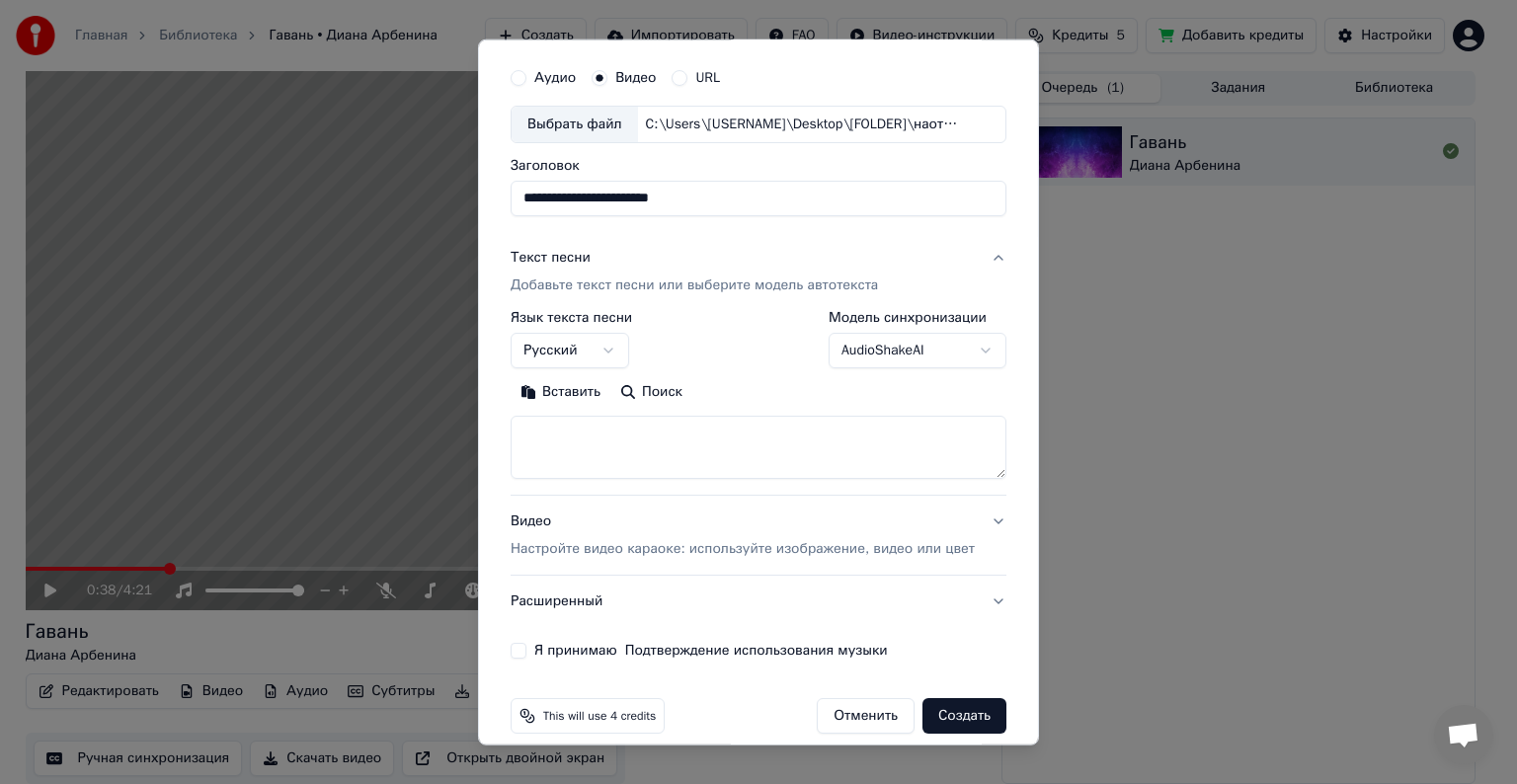 scroll, scrollTop: 75, scrollLeft: 0, axis: vertical 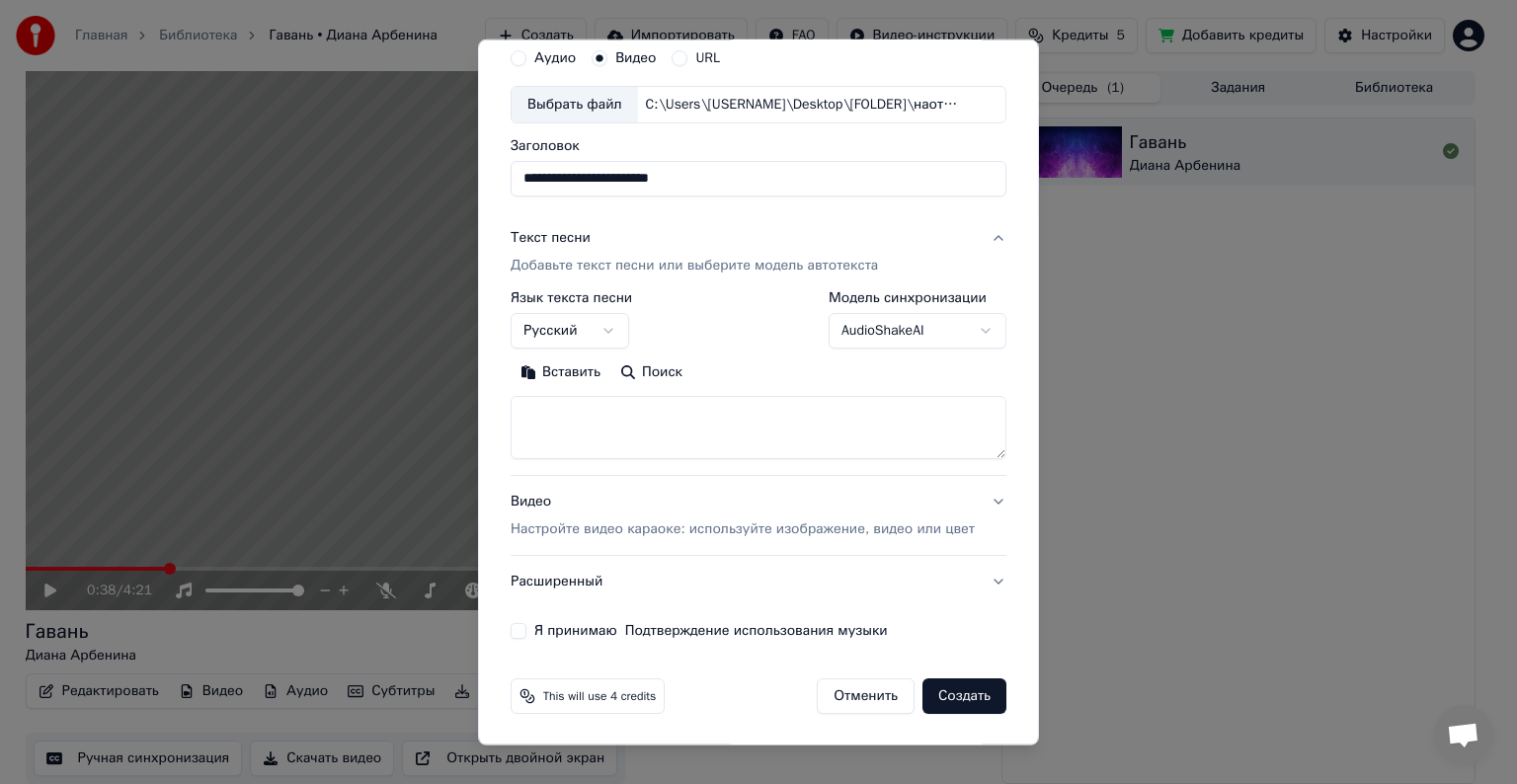 click on "Настройте видео караоке: используйте изображение, видео или цвет" at bounding box center [743, 529] 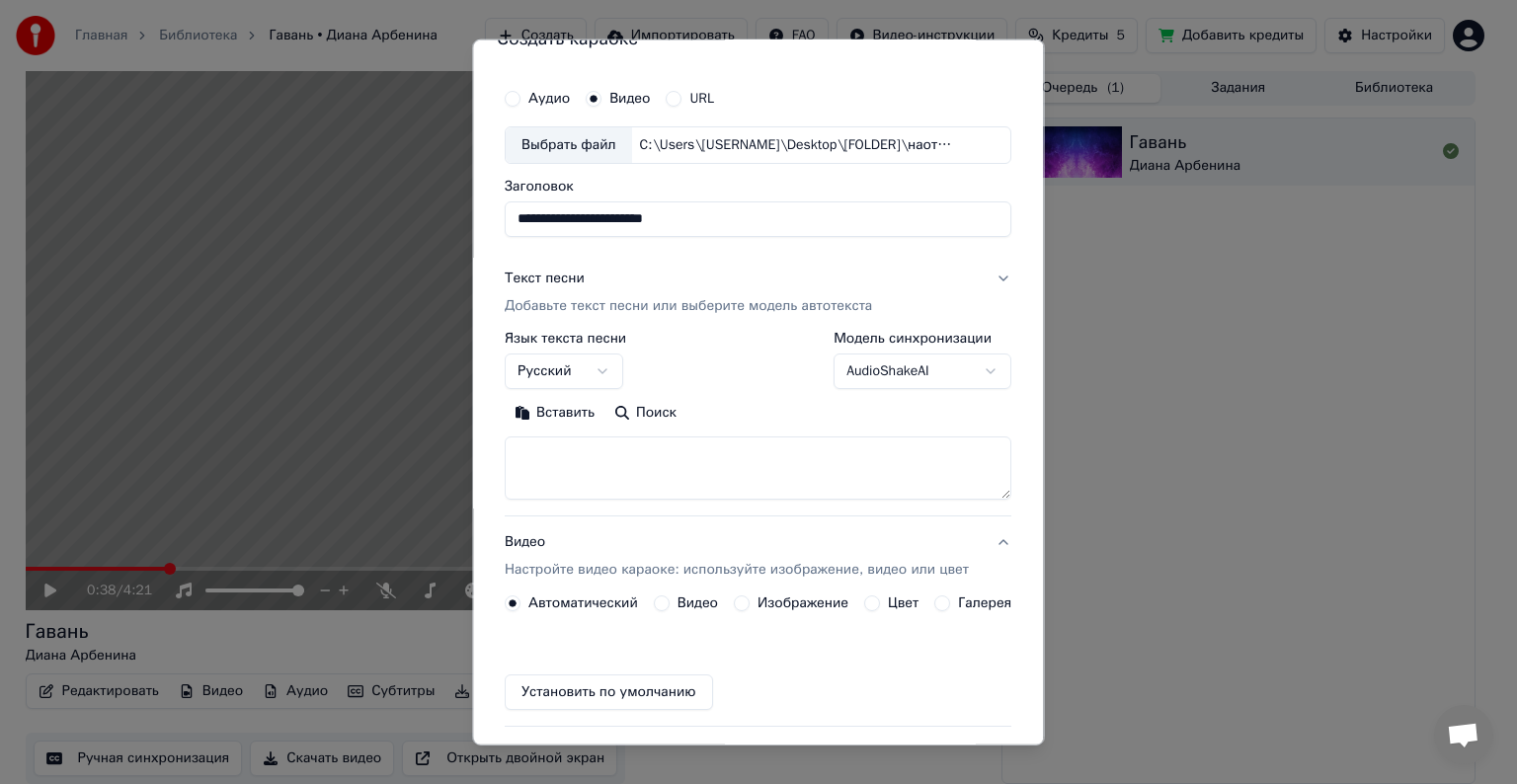 scroll, scrollTop: 22, scrollLeft: 0, axis: vertical 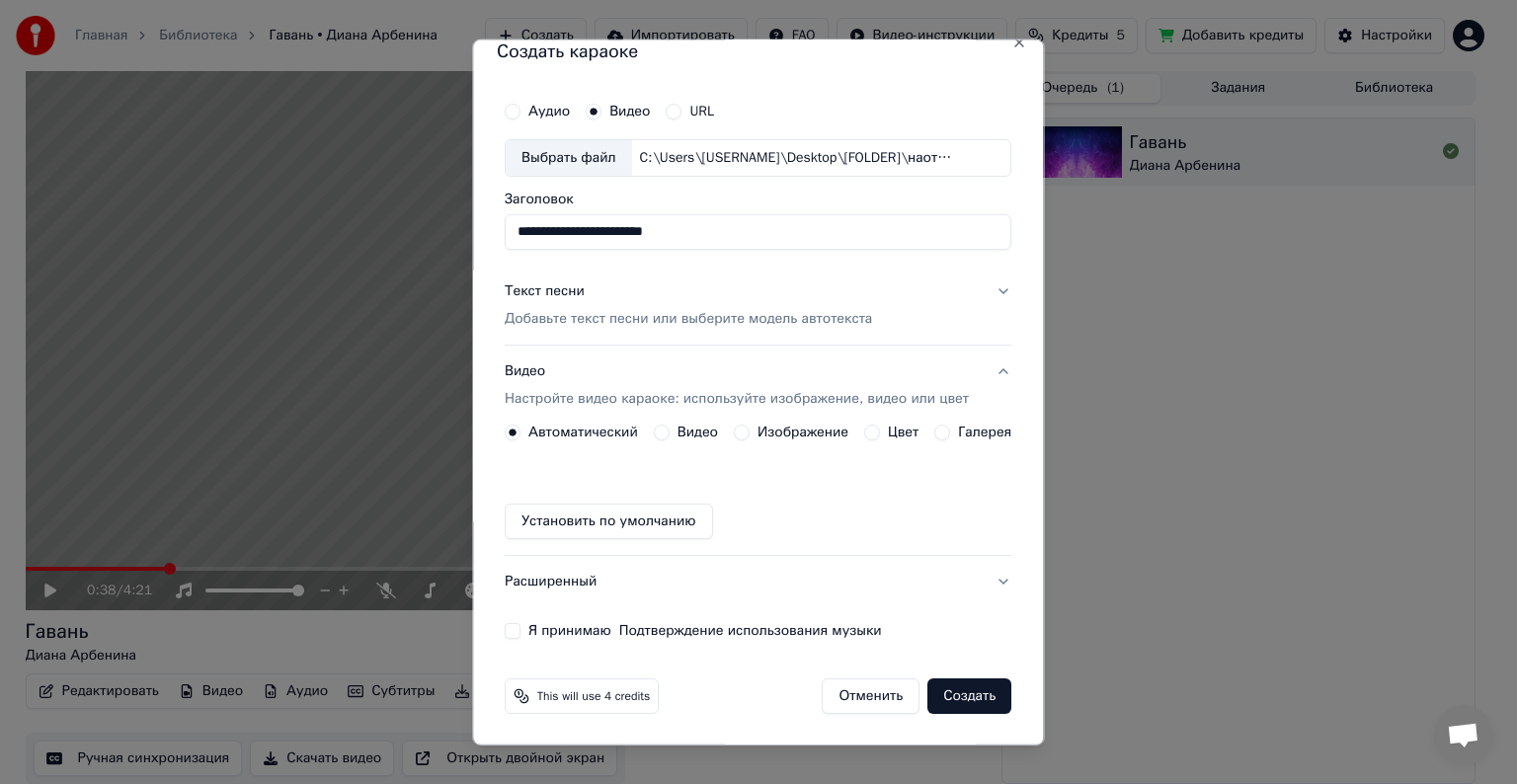 click on "Видео" at bounding box center [662, 432] 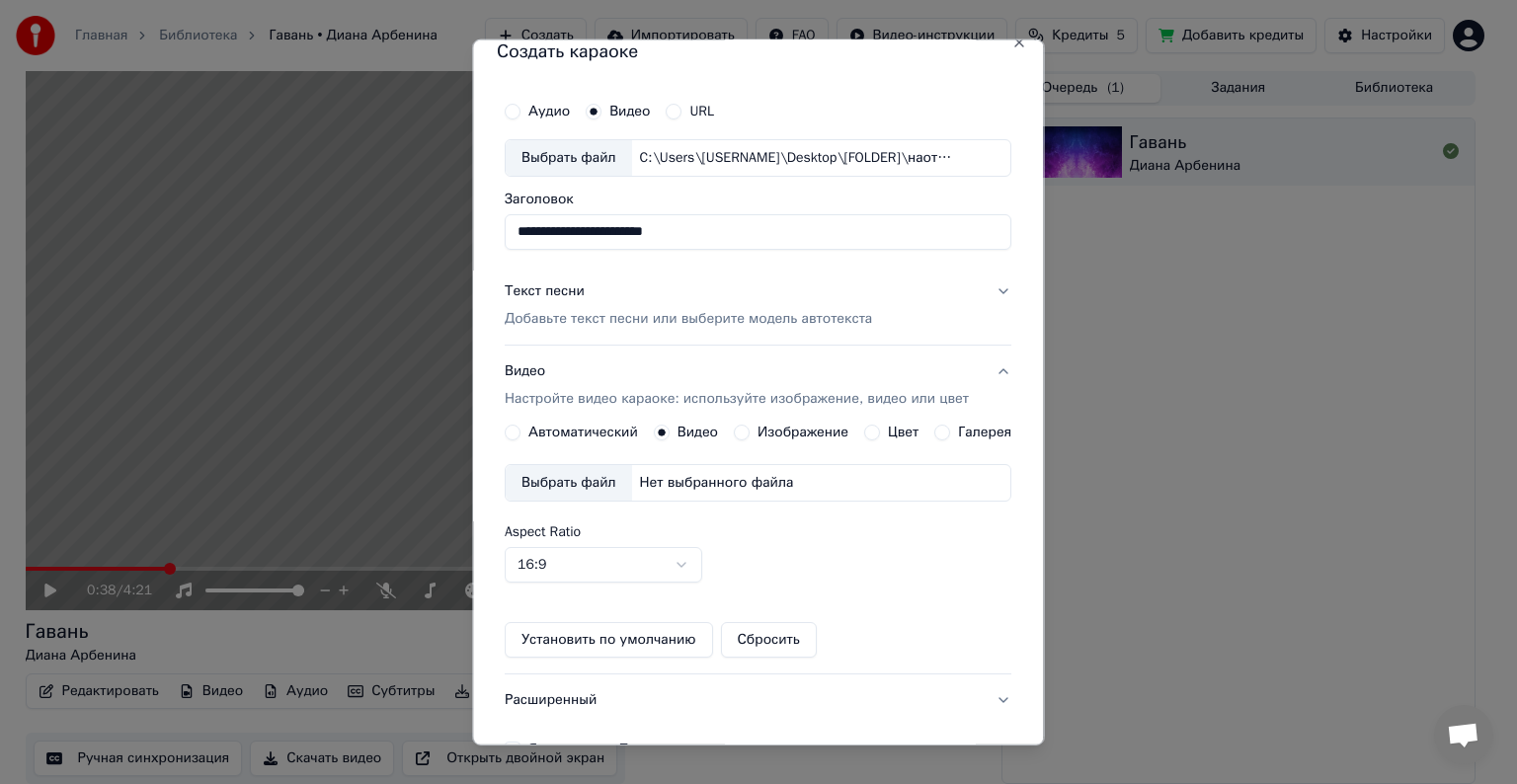 click on "**********" at bounding box center [758, 425] 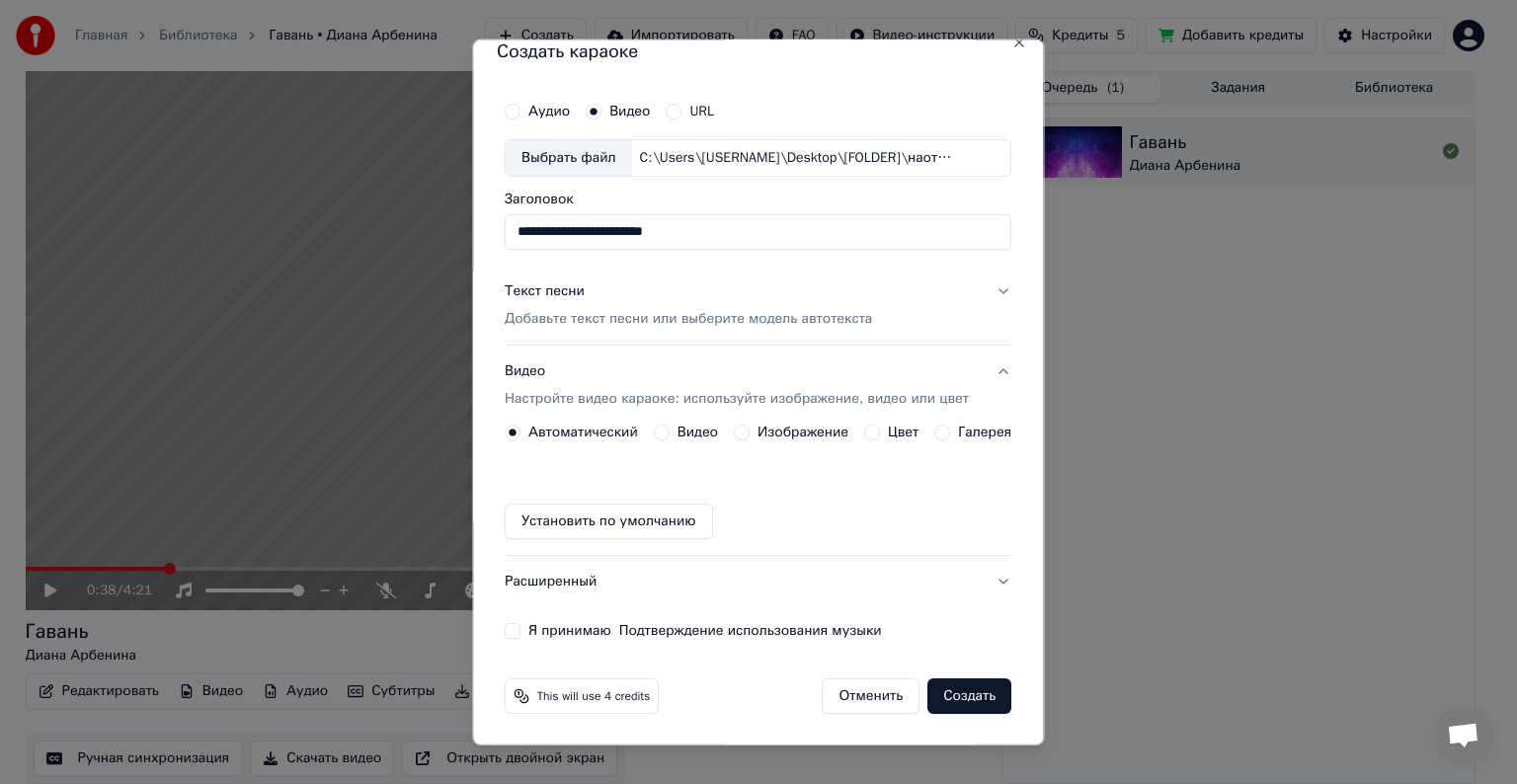 click on "Я принимаю   Подтверждение использования музыки" at bounding box center [513, 631] 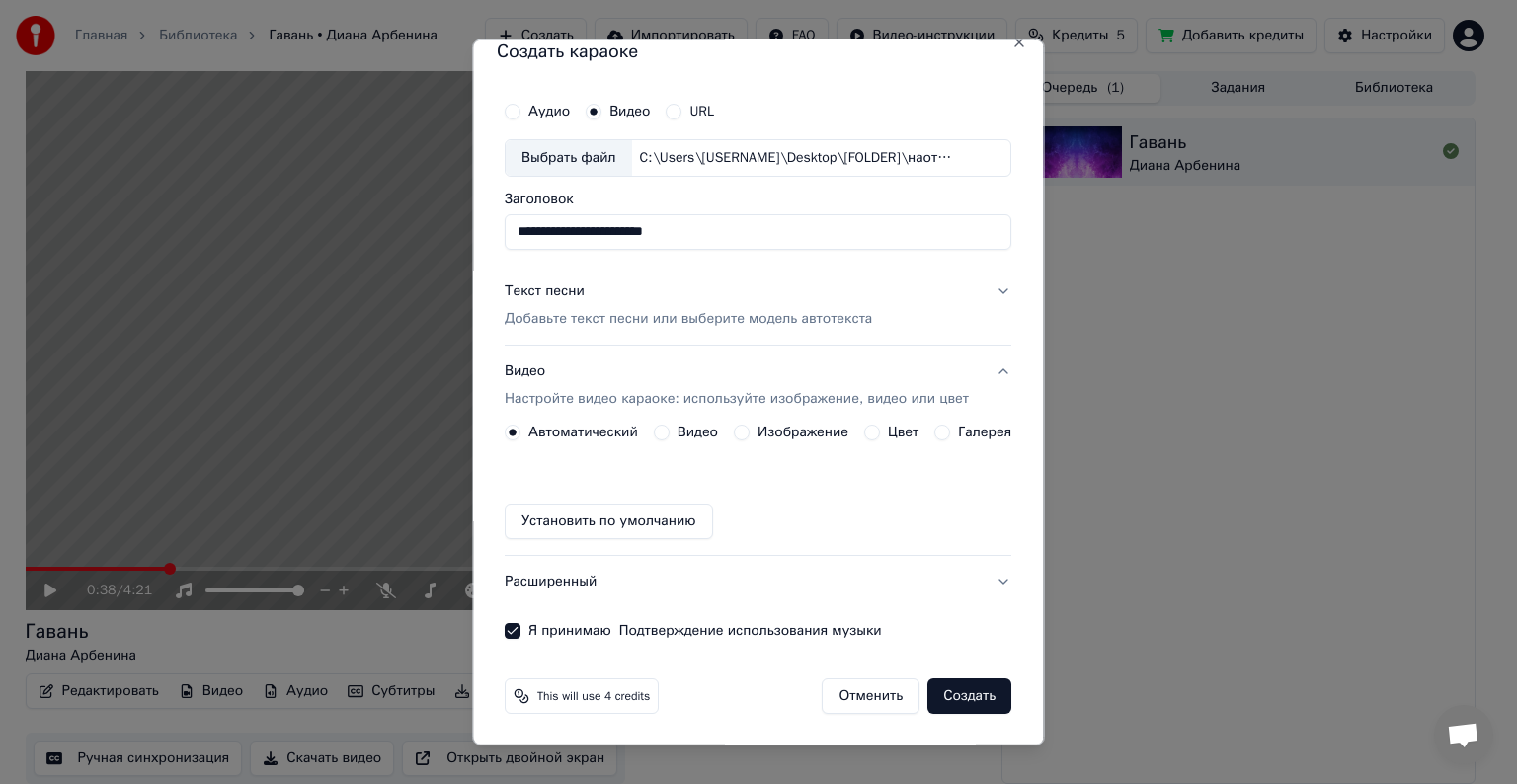 click on "Создать" at bounding box center [970, 696] 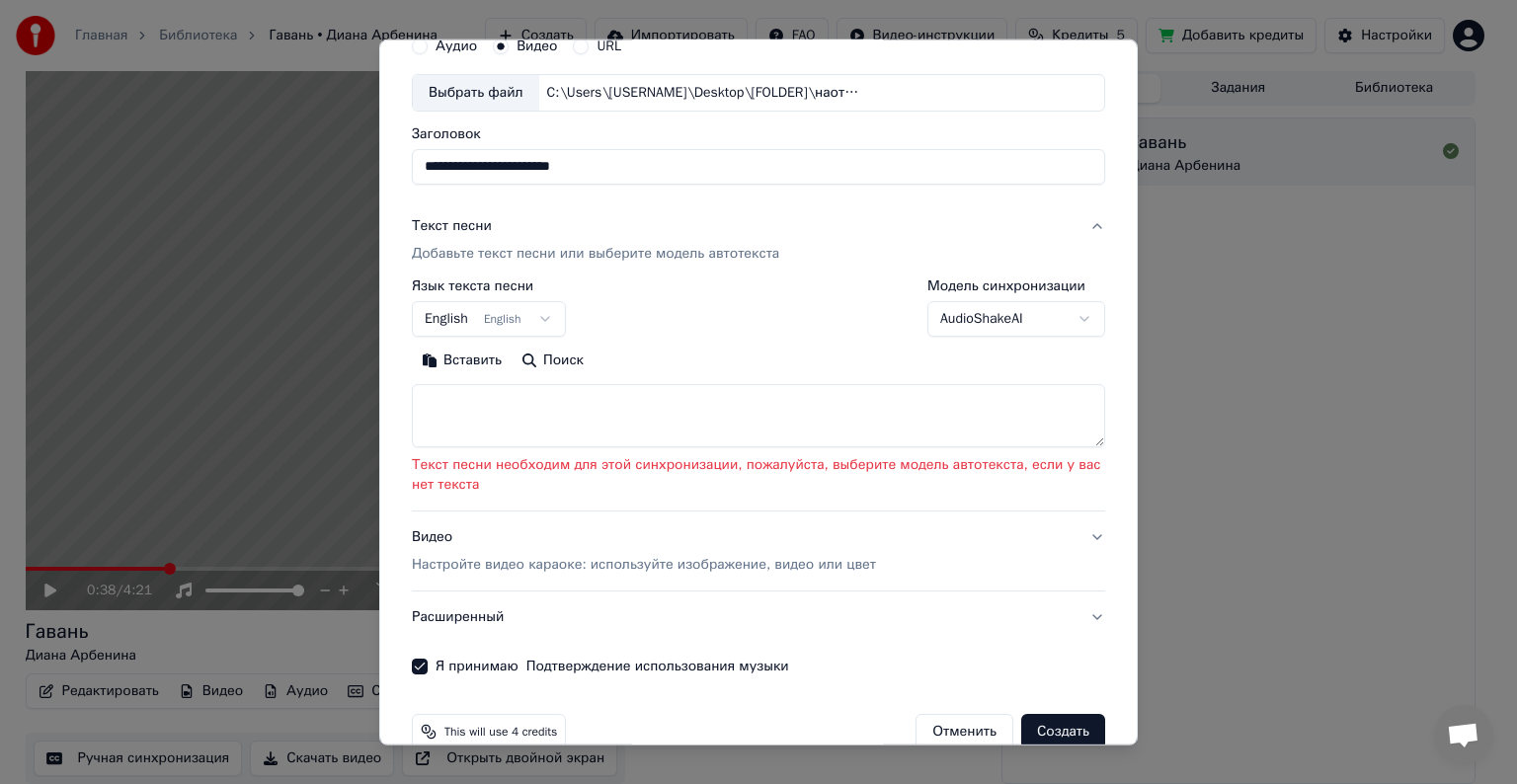 scroll, scrollTop: 120, scrollLeft: 0, axis: vertical 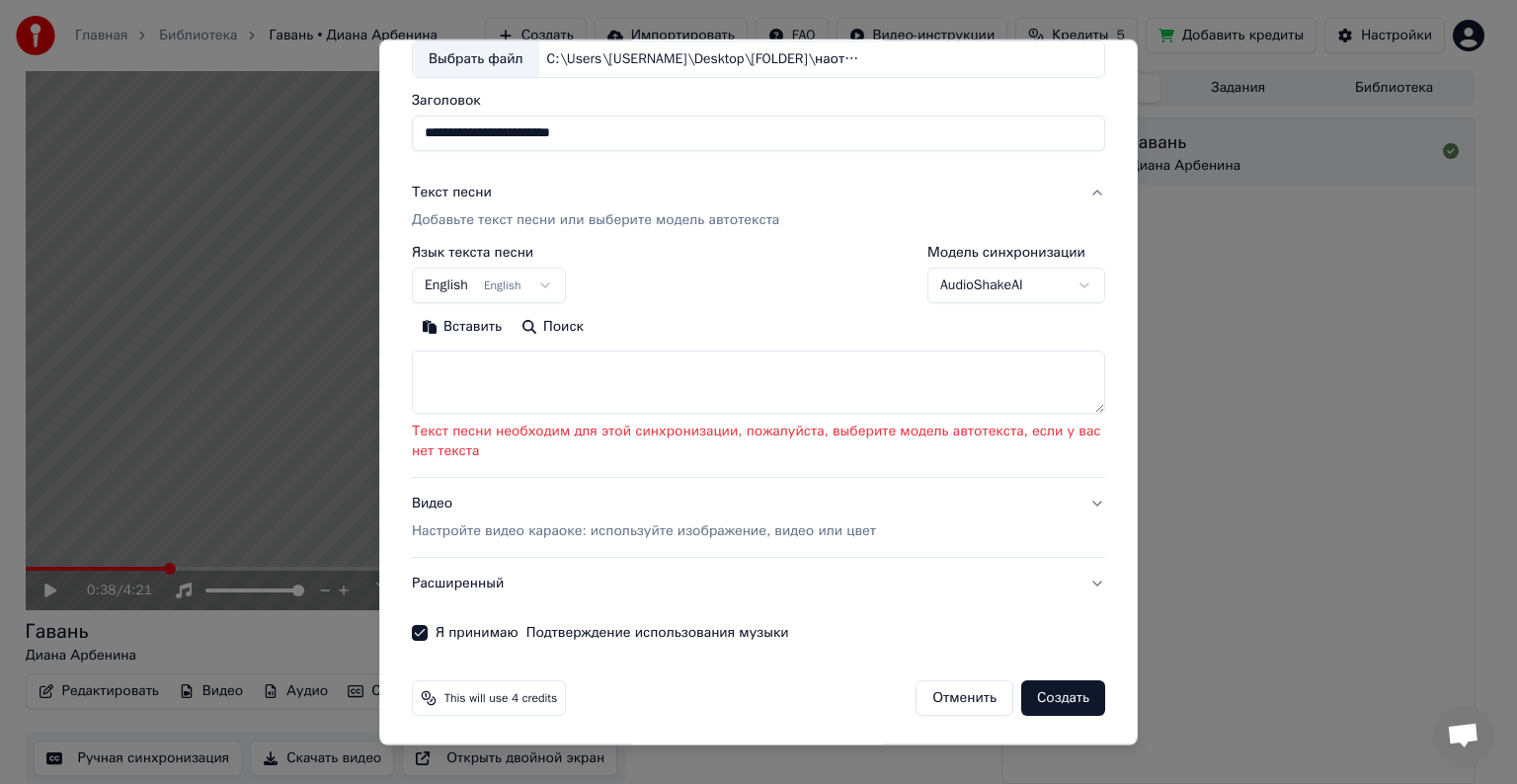 click on "**********" at bounding box center (750, 391) 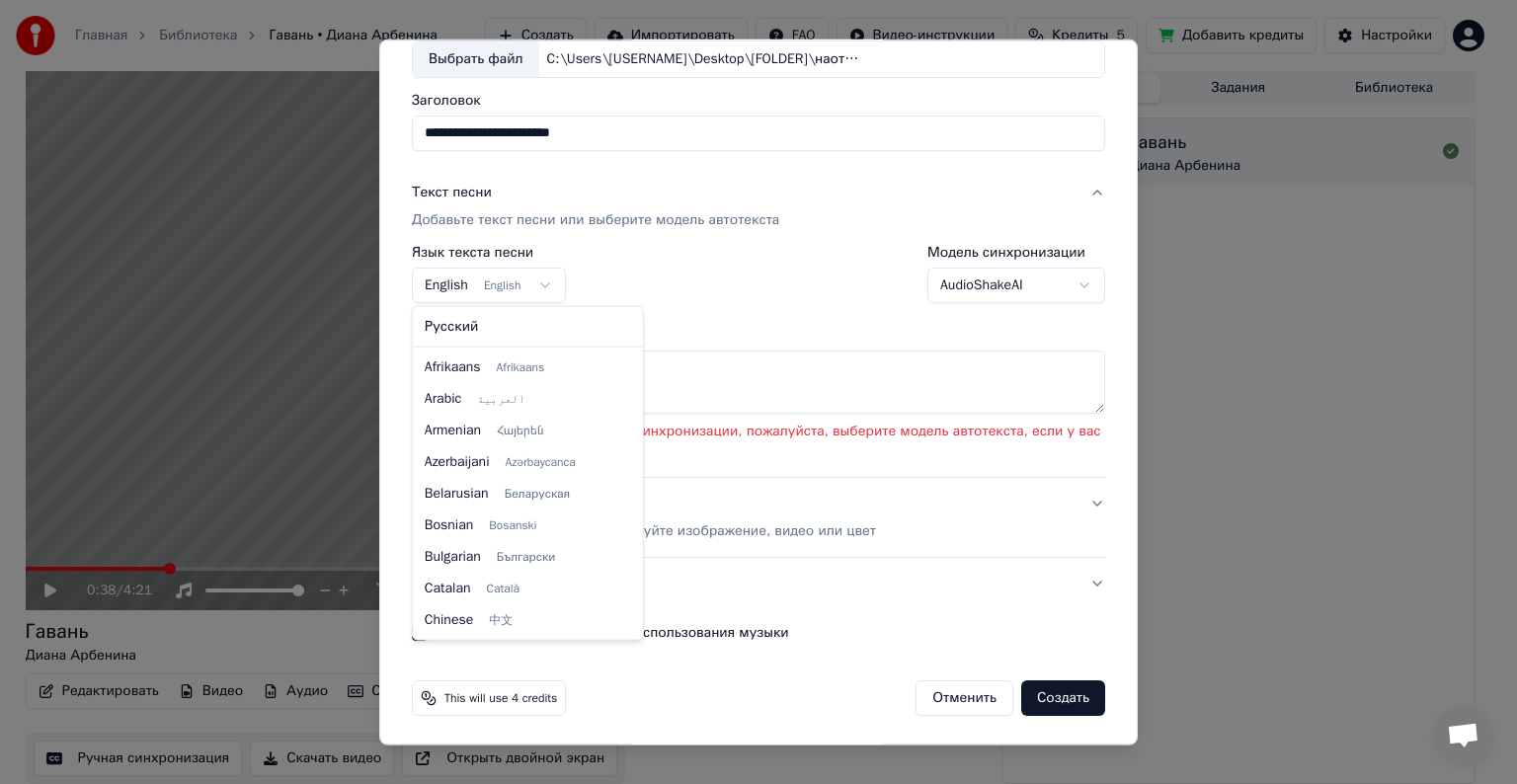 scroll, scrollTop: 158, scrollLeft: 0, axis: vertical 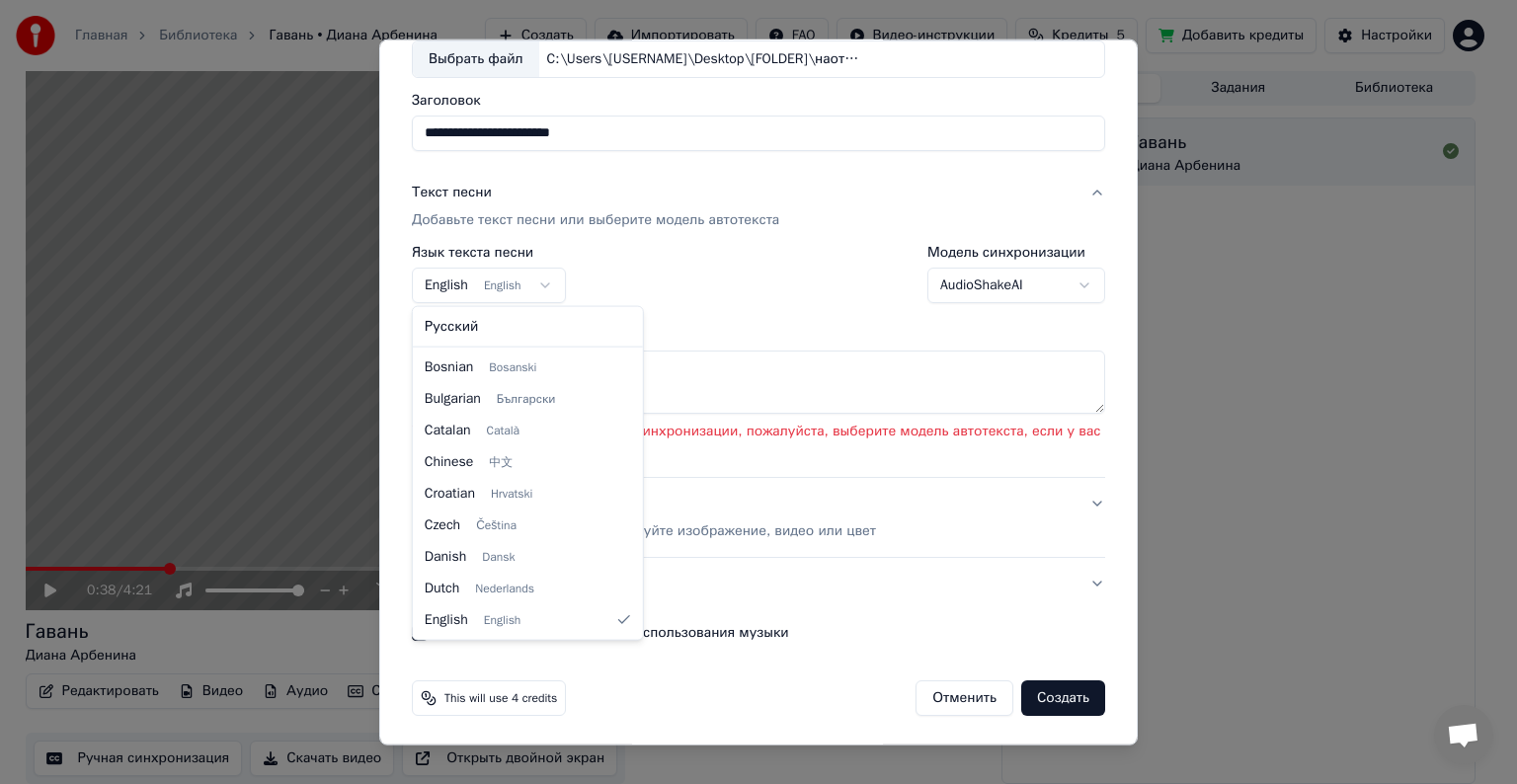 select on "**" 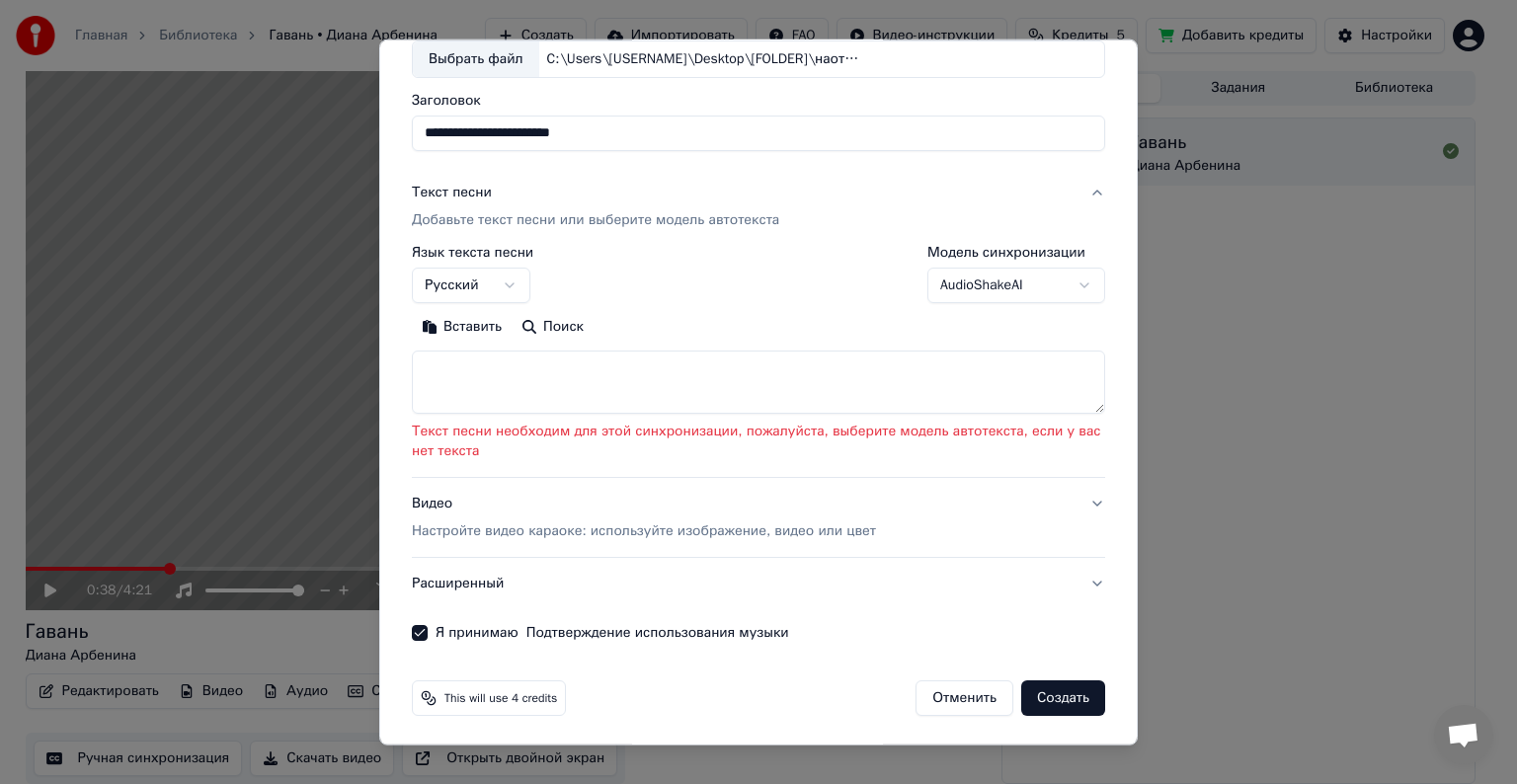 click on "**********" at bounding box center (750, 391) 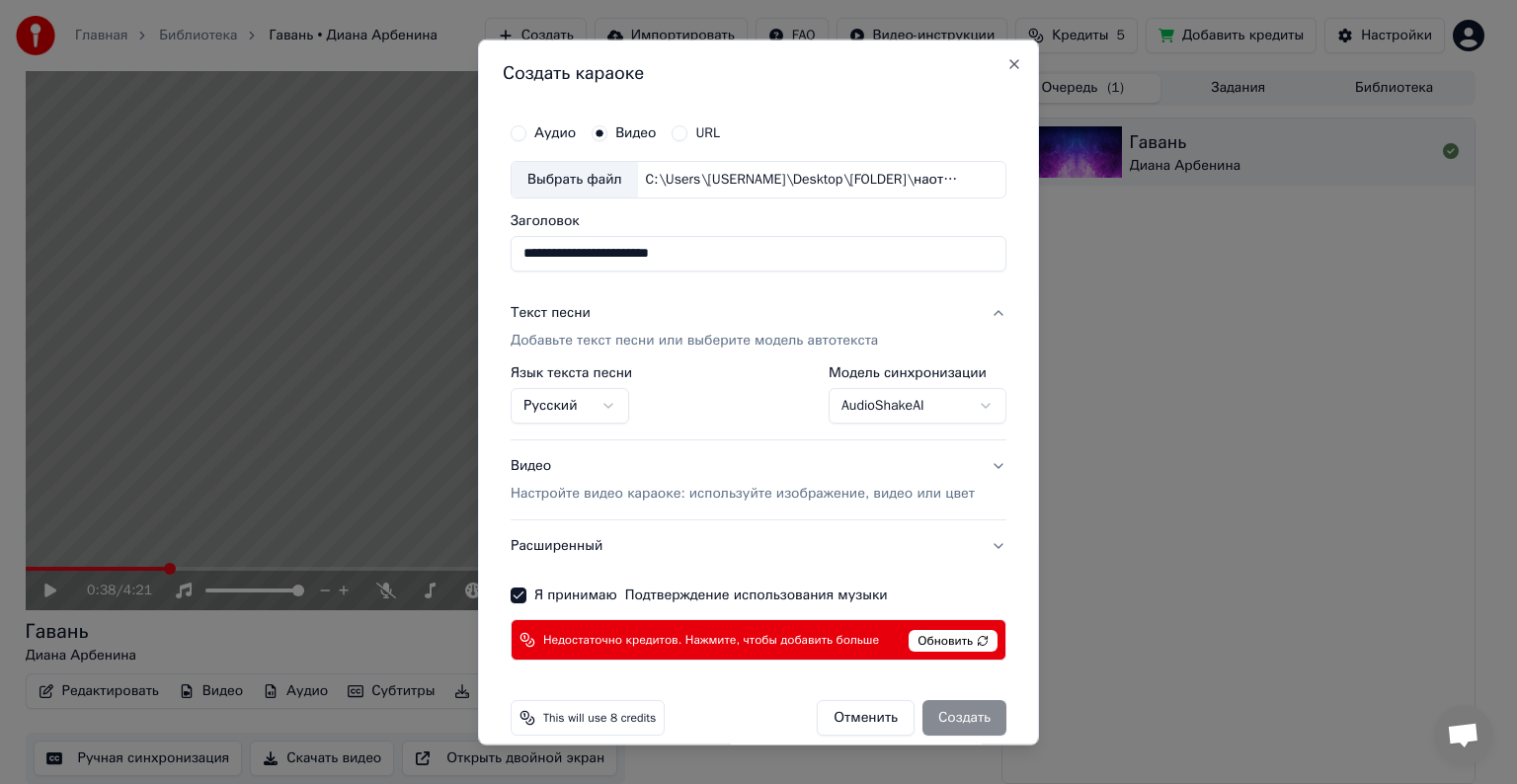 scroll, scrollTop: 22, scrollLeft: 0, axis: vertical 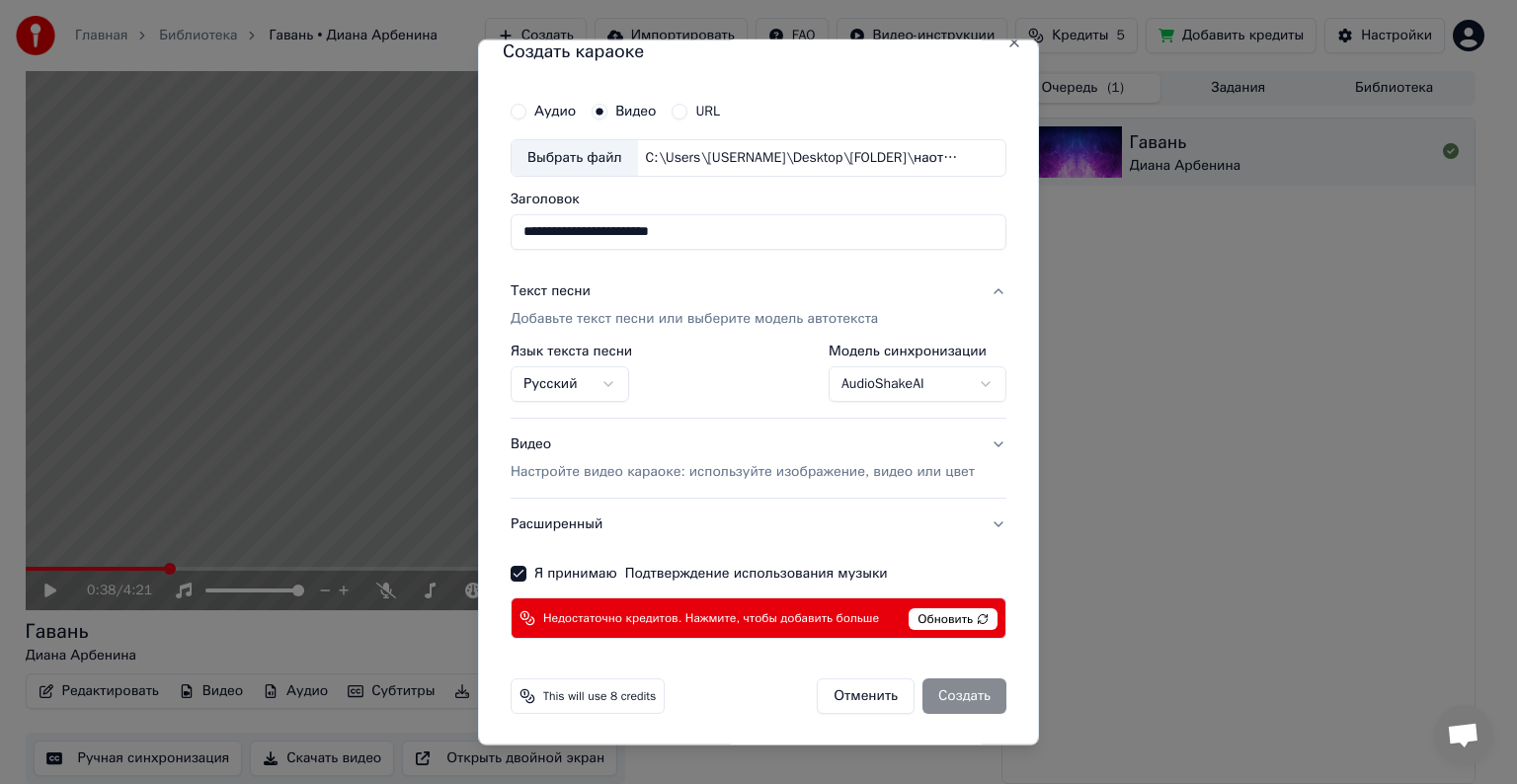 click on "Обновить" at bounding box center [953, 619] 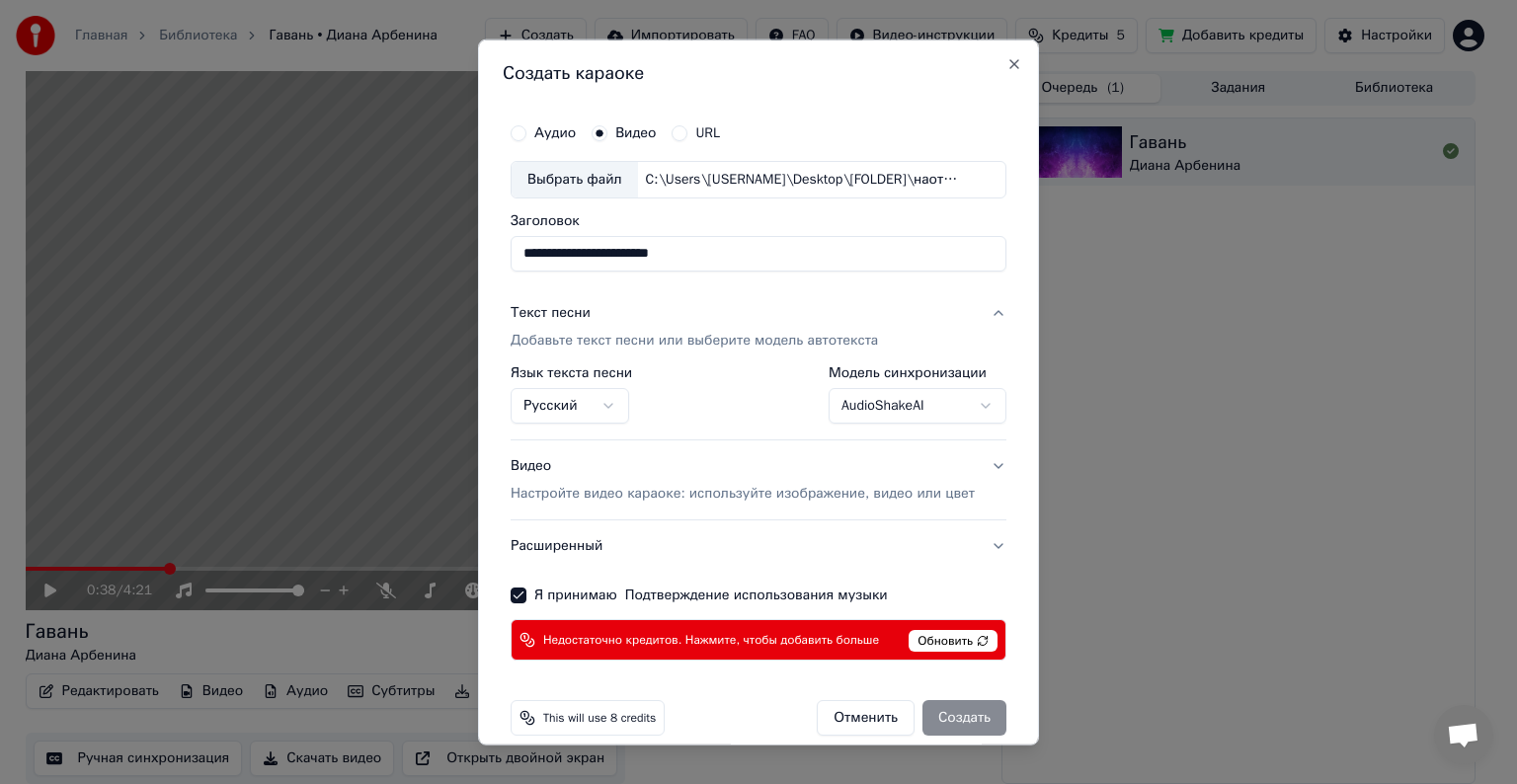 scroll, scrollTop: 22, scrollLeft: 0, axis: vertical 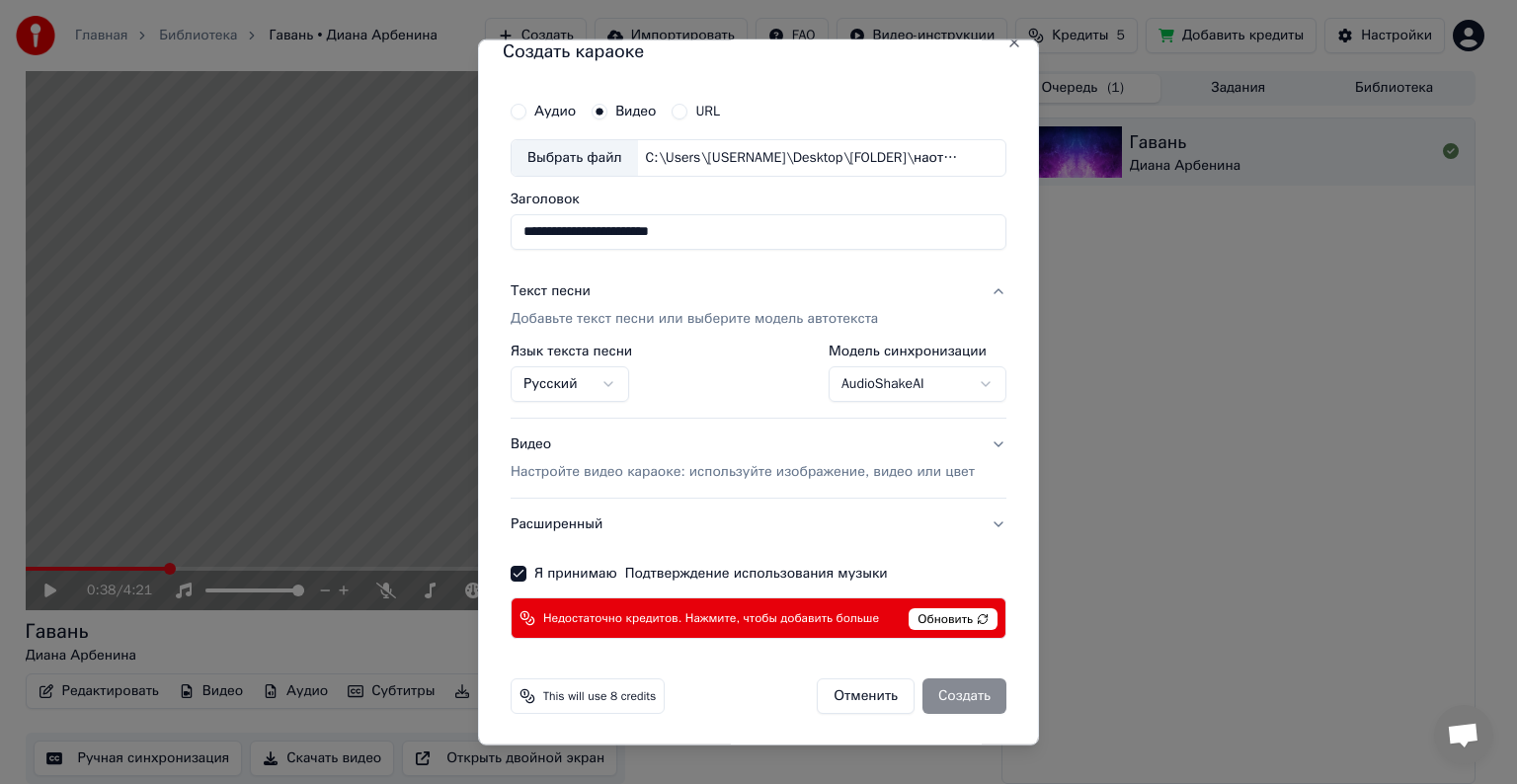 click on "Отменить Создать" at bounding box center (912, 696) 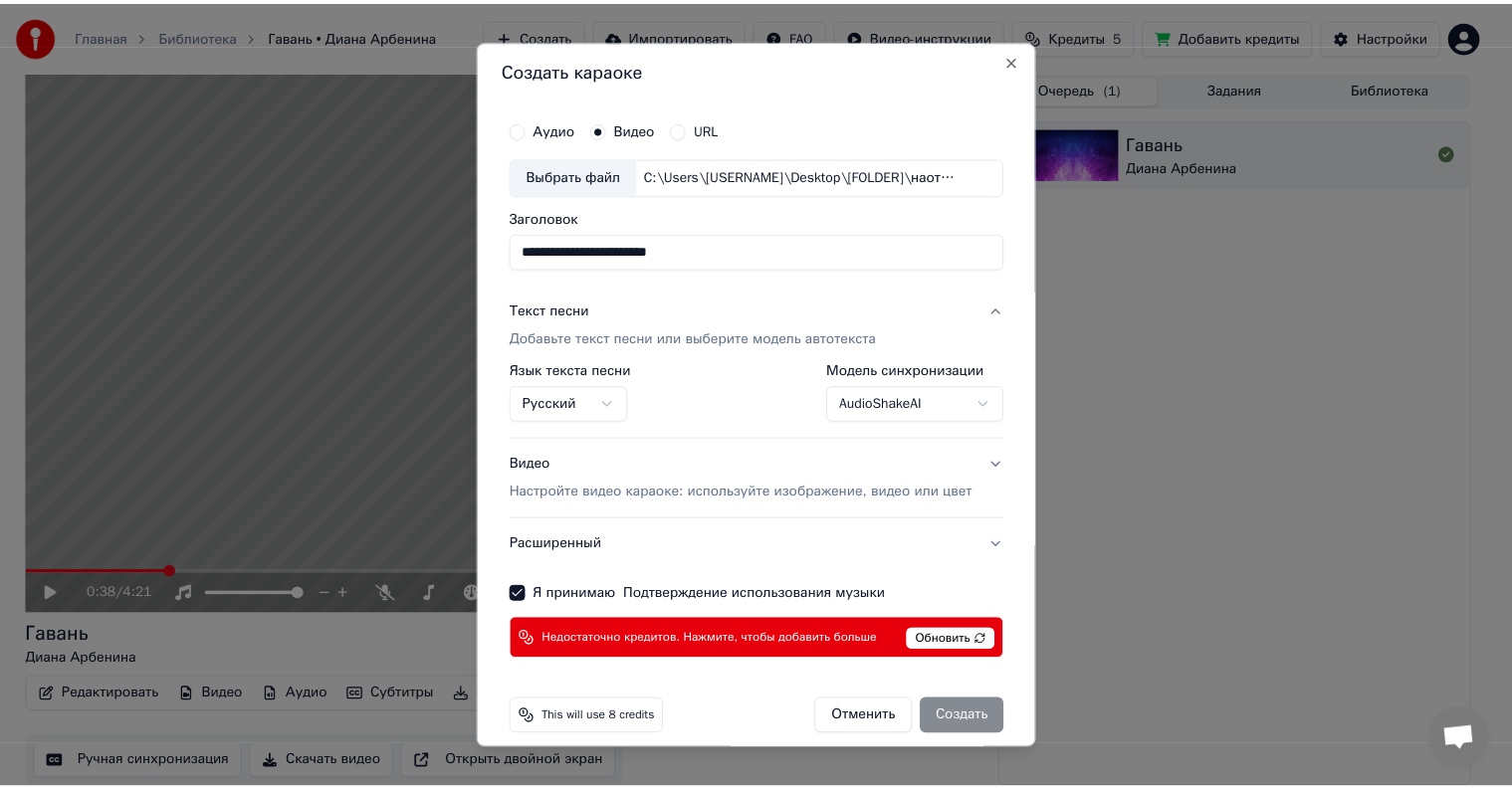 scroll, scrollTop: 0, scrollLeft: 0, axis: both 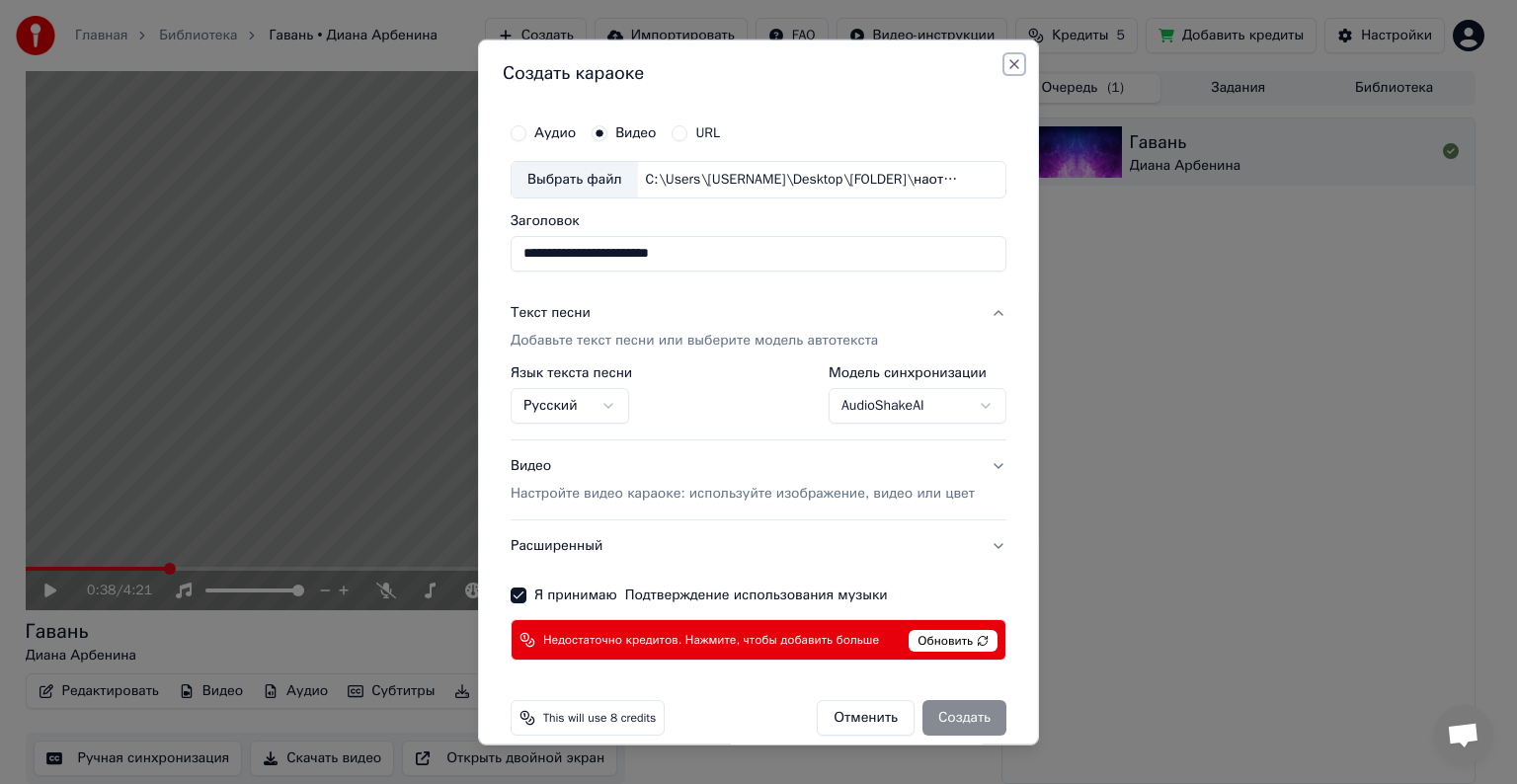 click on "Close" at bounding box center [1014, 64] 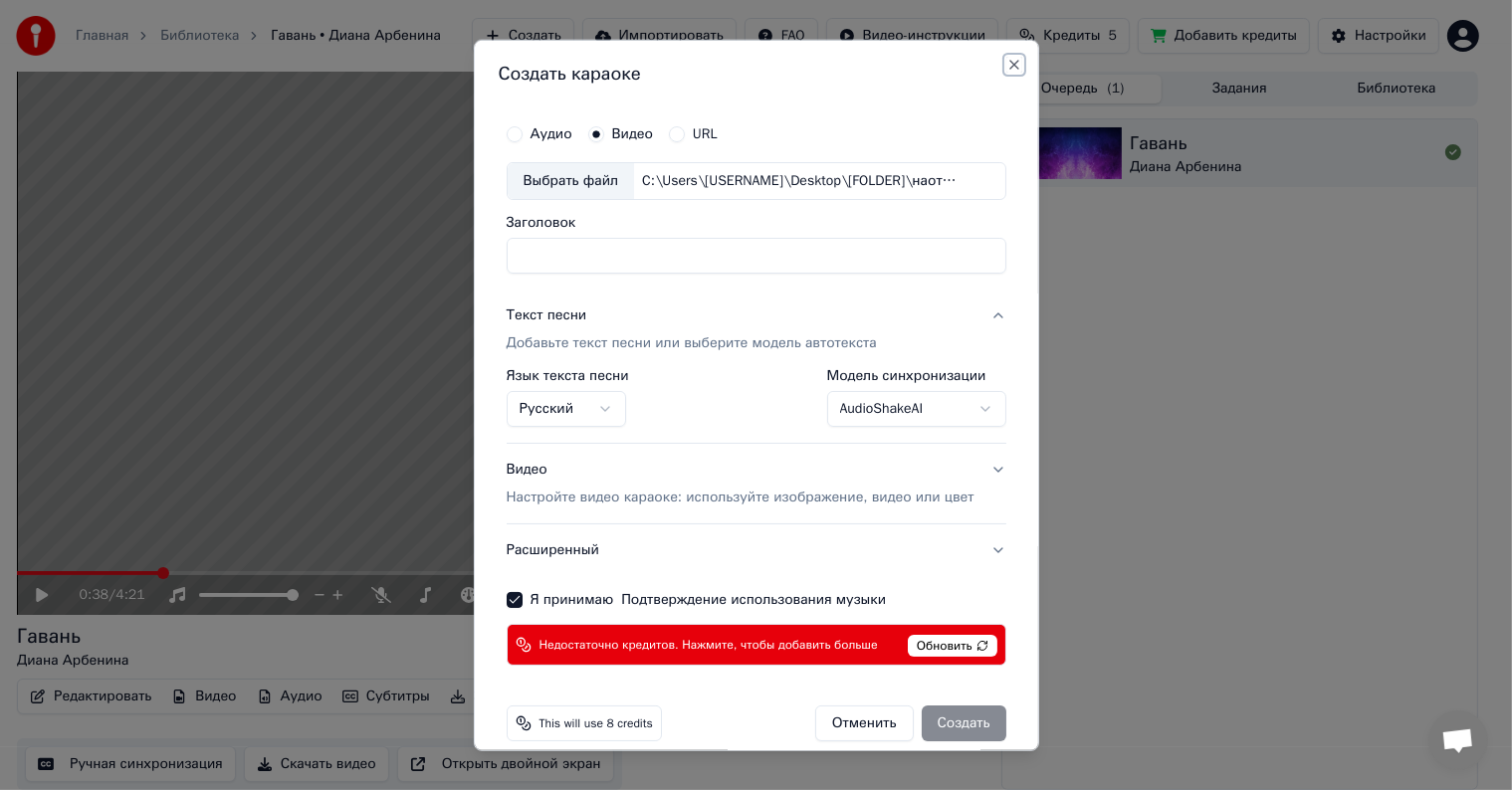 select 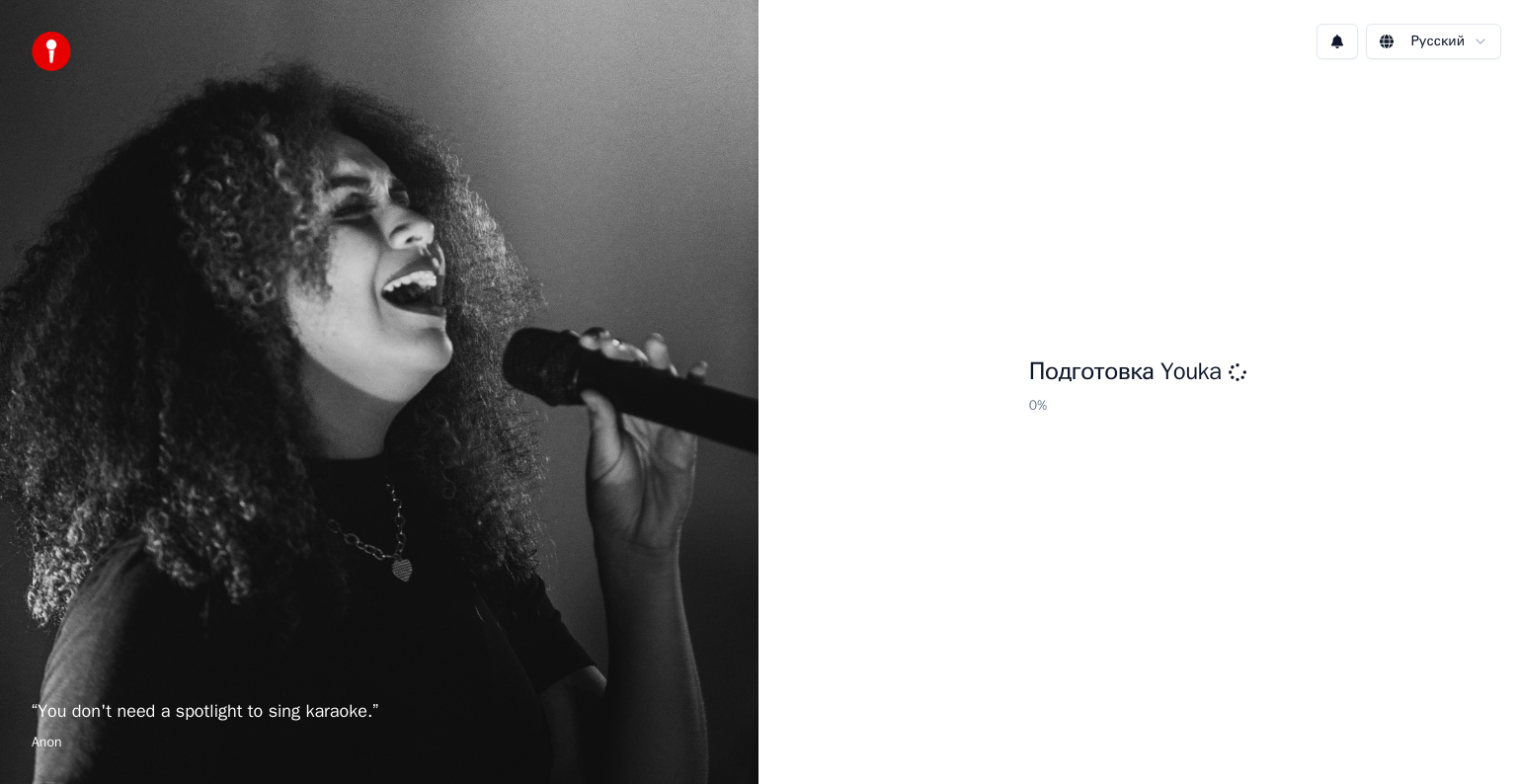 scroll, scrollTop: 0, scrollLeft: 0, axis: both 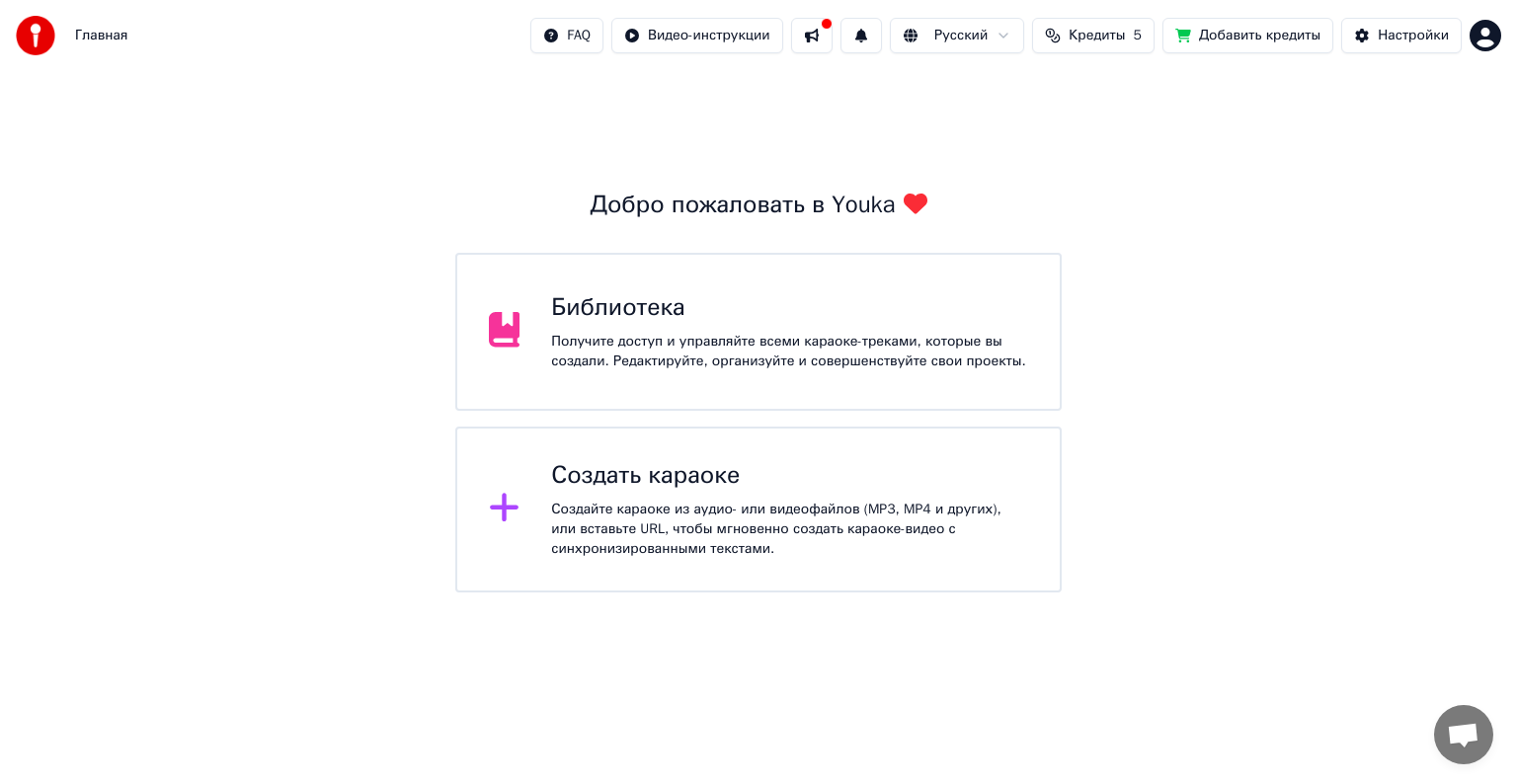 click at bounding box center (812, 36) 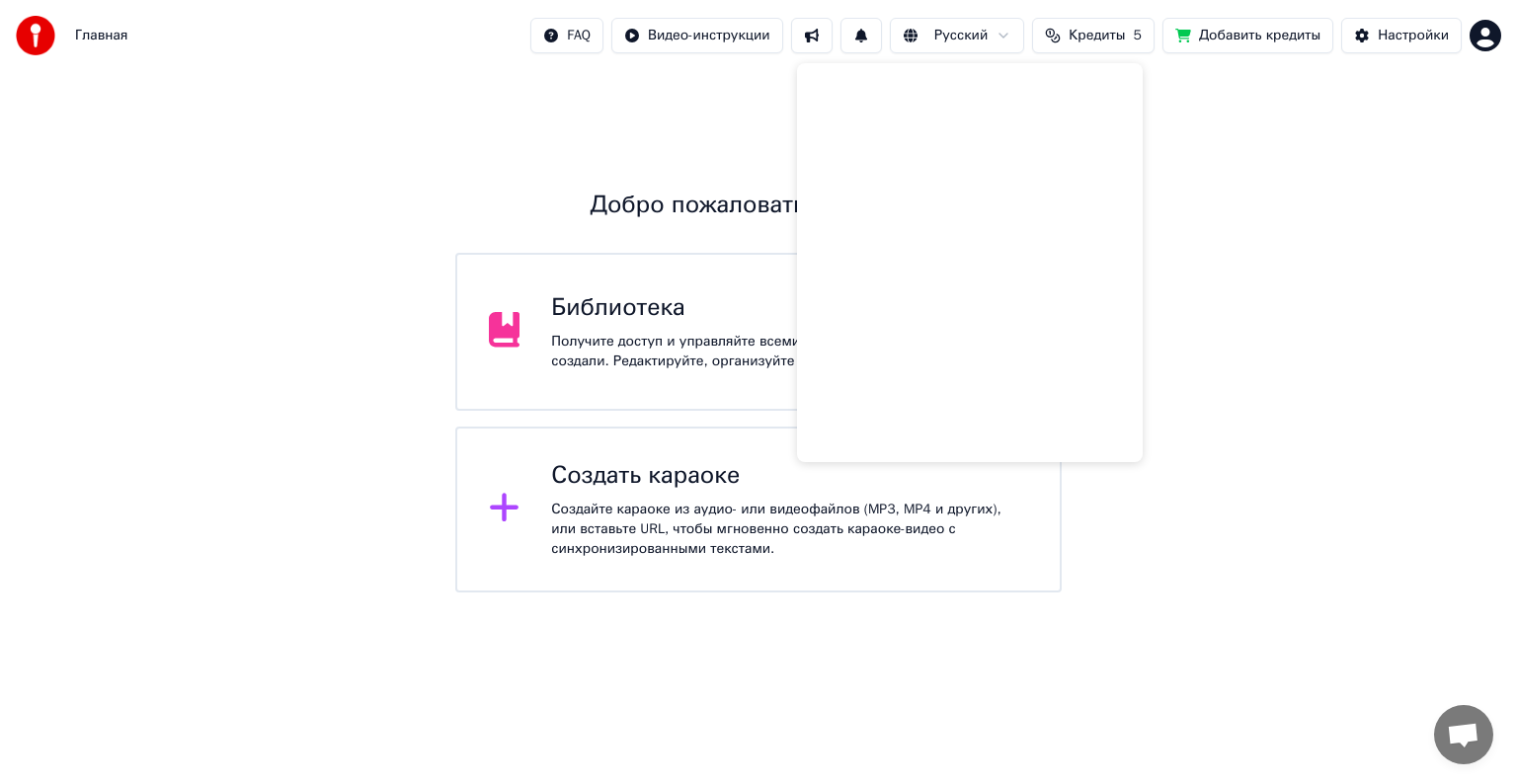 click on "Кредиты" at bounding box center [1096, 36] 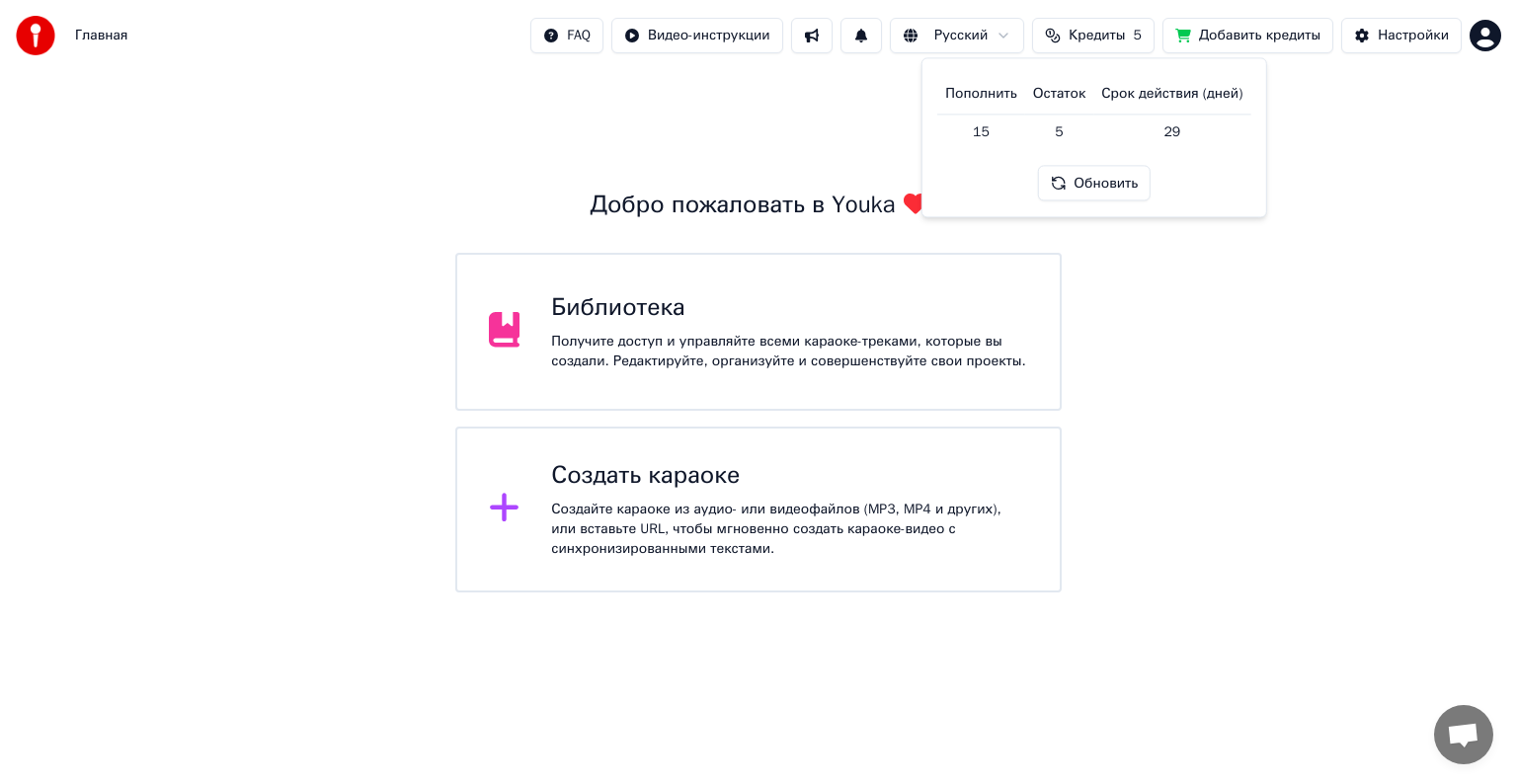 click on "Обновить" at bounding box center (1093, 184) 